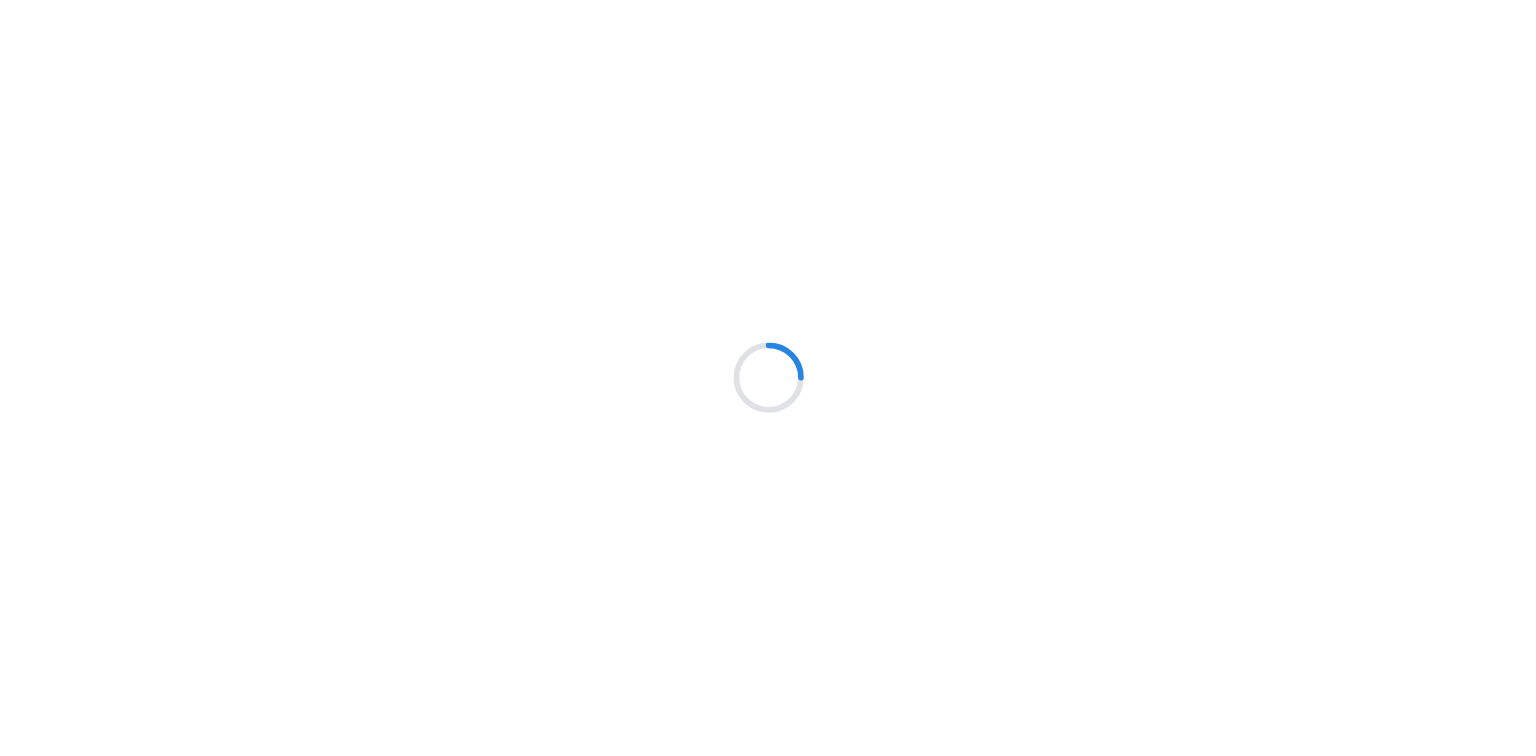 scroll, scrollTop: 0, scrollLeft: 0, axis: both 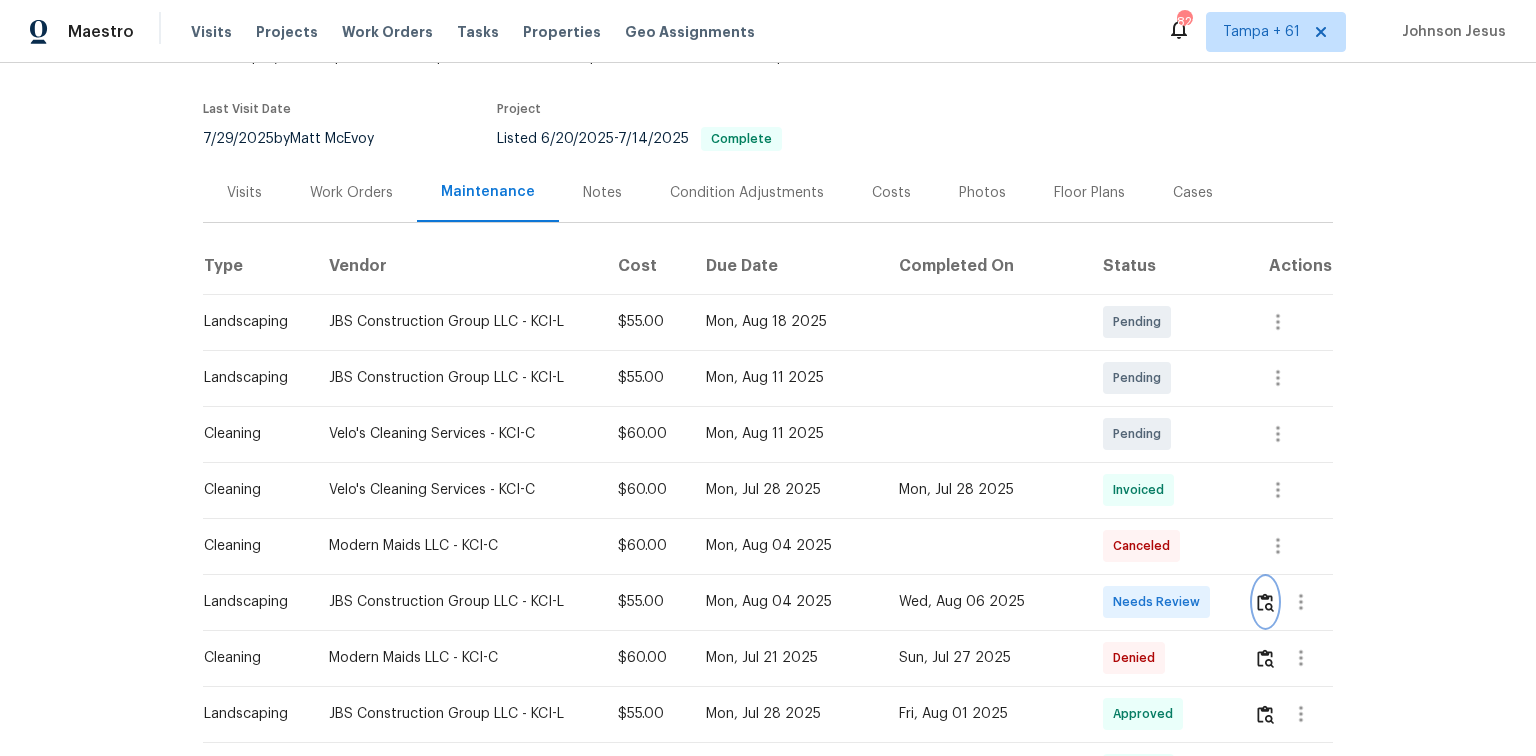 click at bounding box center (1265, 602) 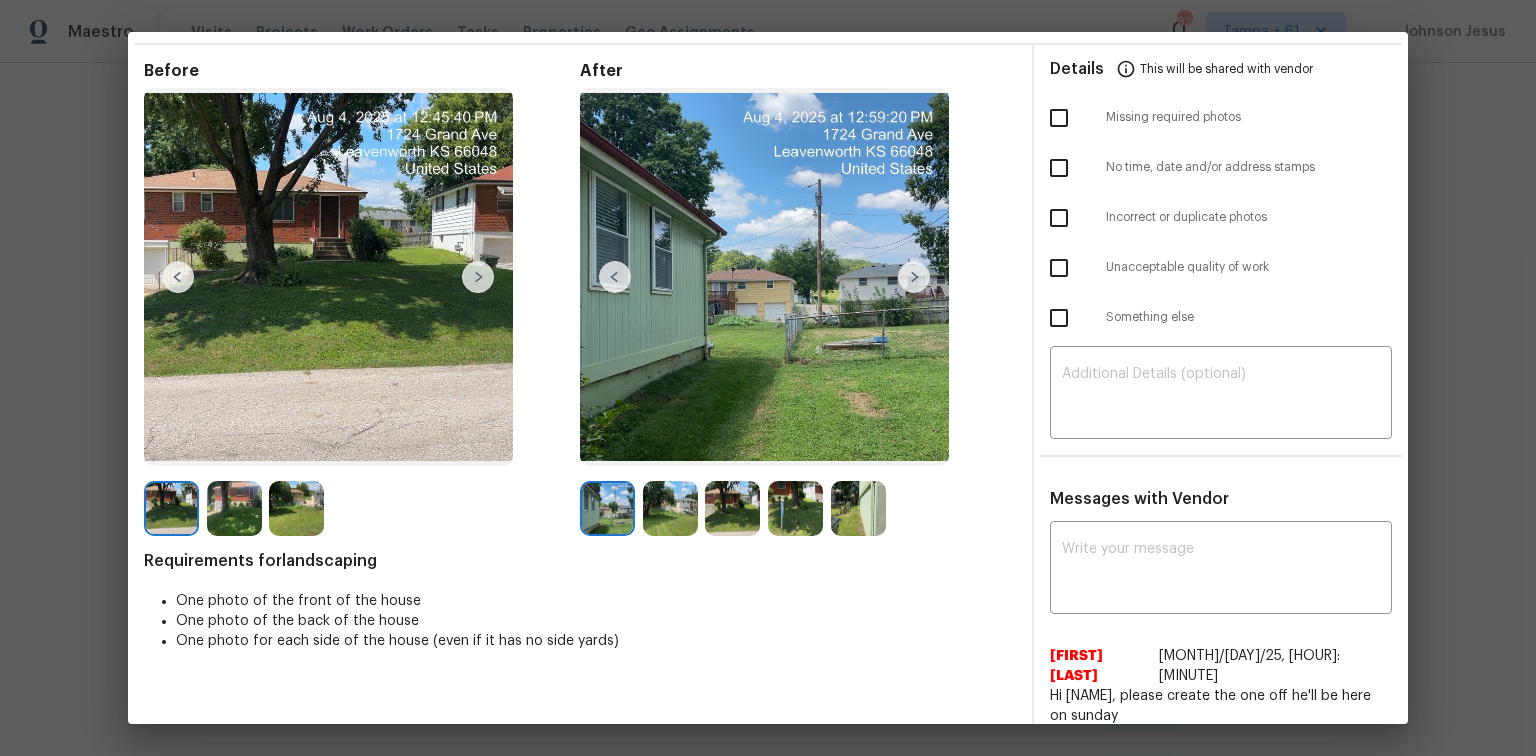 scroll, scrollTop: 0, scrollLeft: 0, axis: both 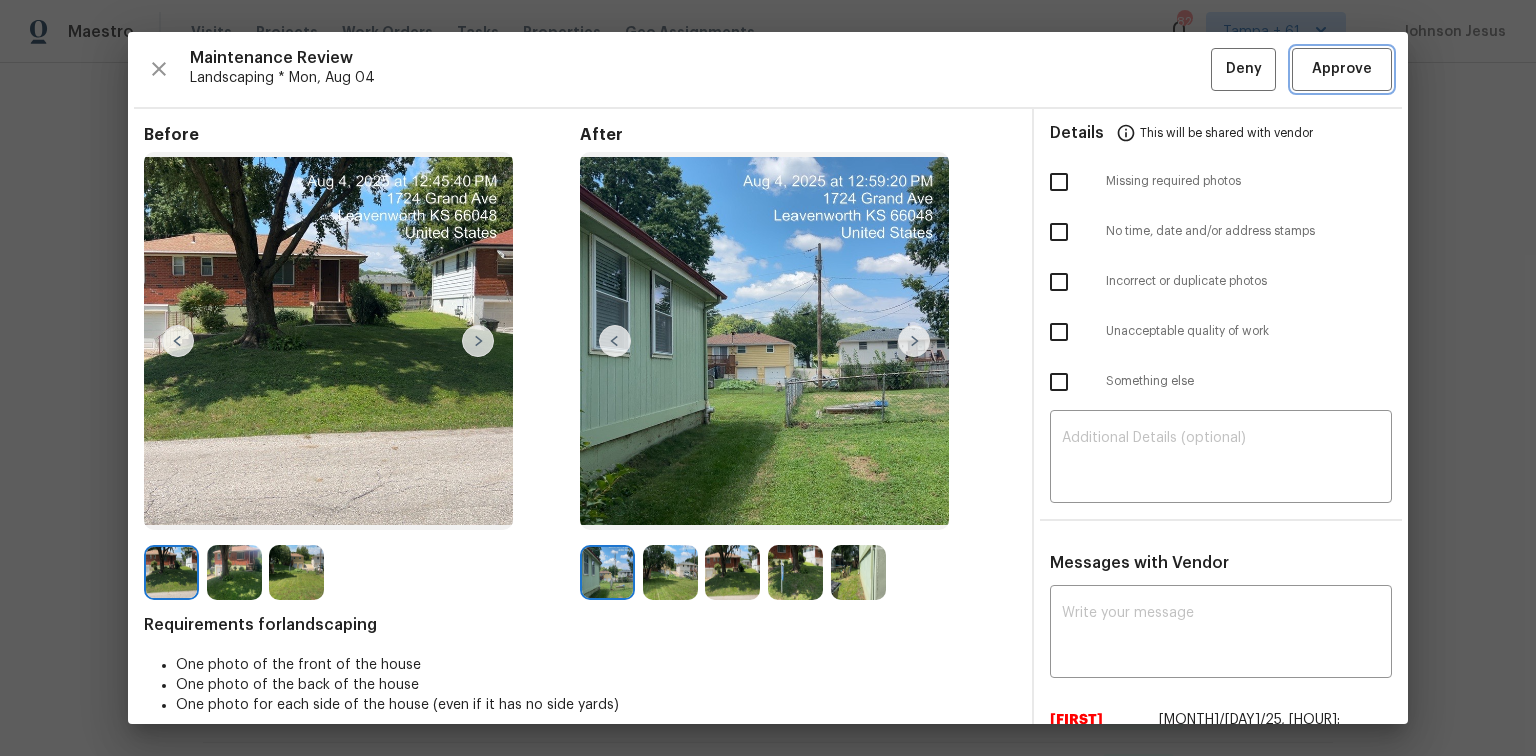 click on "Approve" at bounding box center (1342, 69) 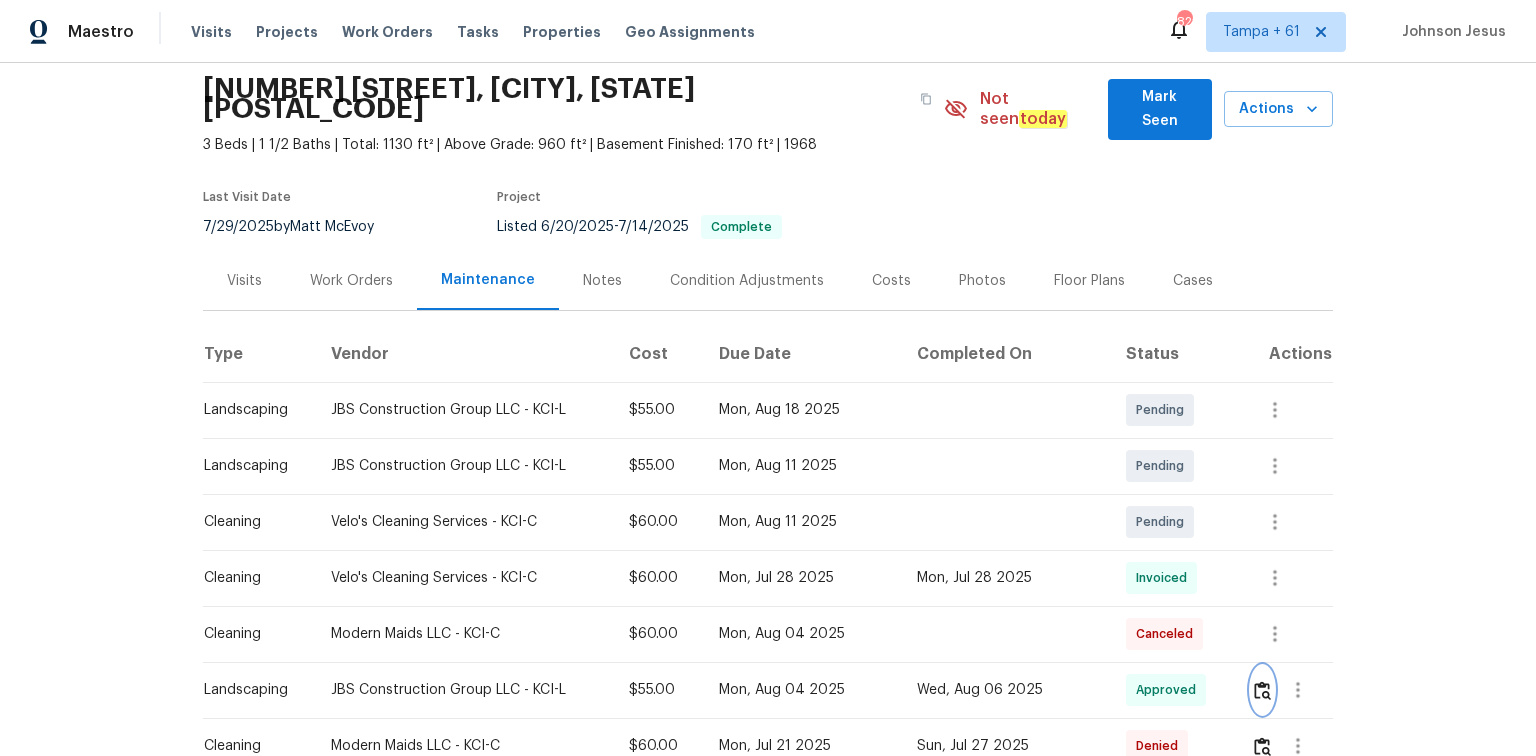 scroll, scrollTop: 0, scrollLeft: 0, axis: both 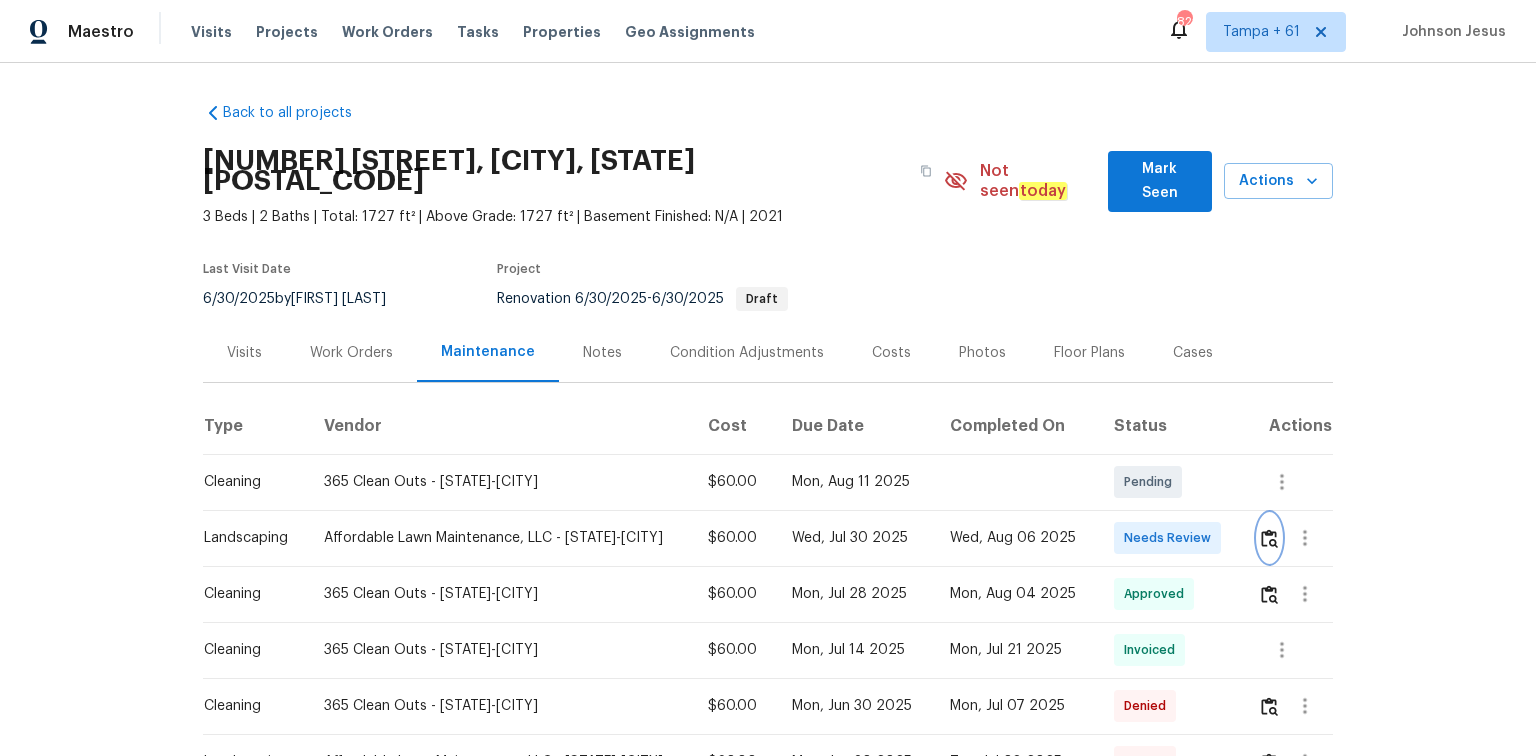 click at bounding box center [1269, 538] 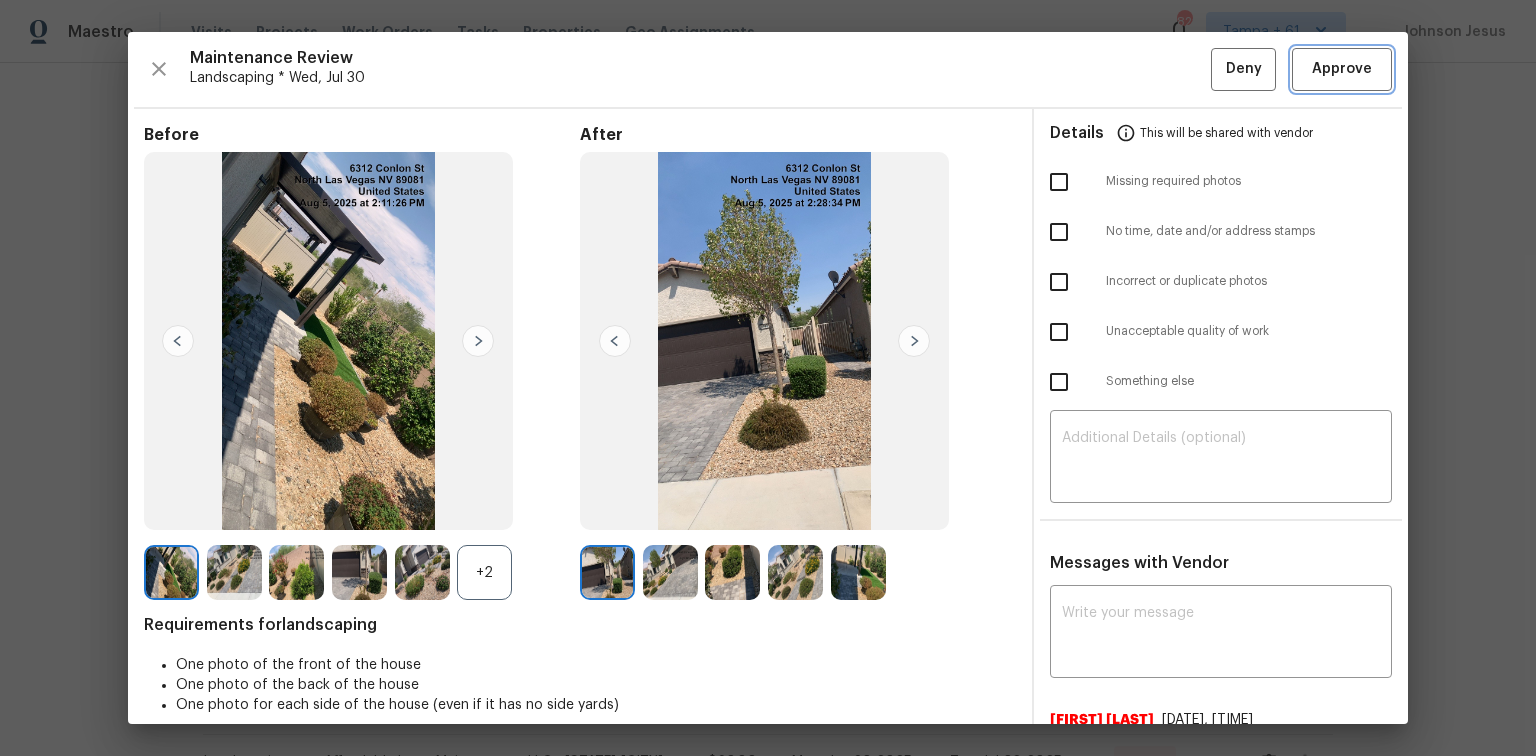 click on "Approve" at bounding box center [1342, 69] 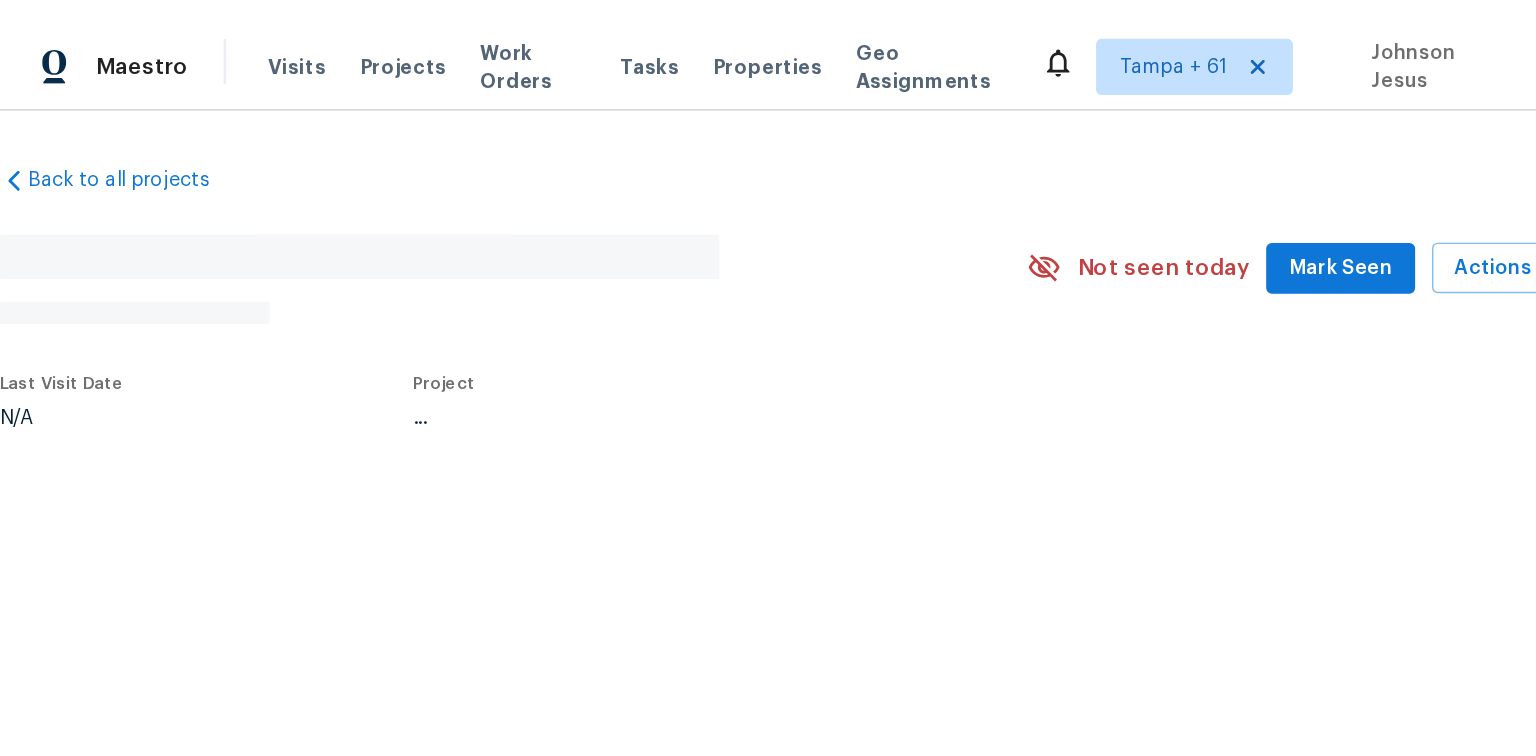 scroll, scrollTop: 0, scrollLeft: 0, axis: both 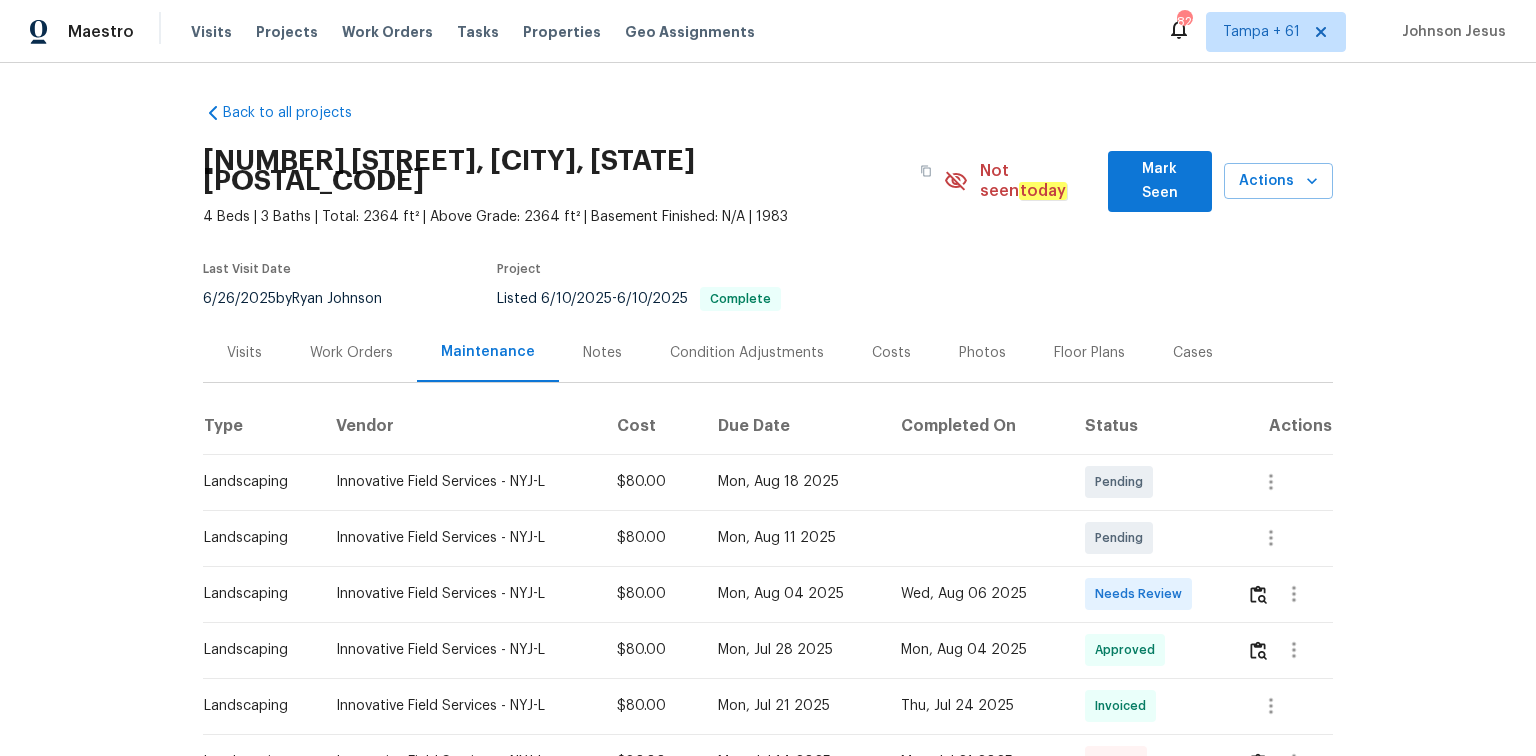 click at bounding box center (1289, 594) 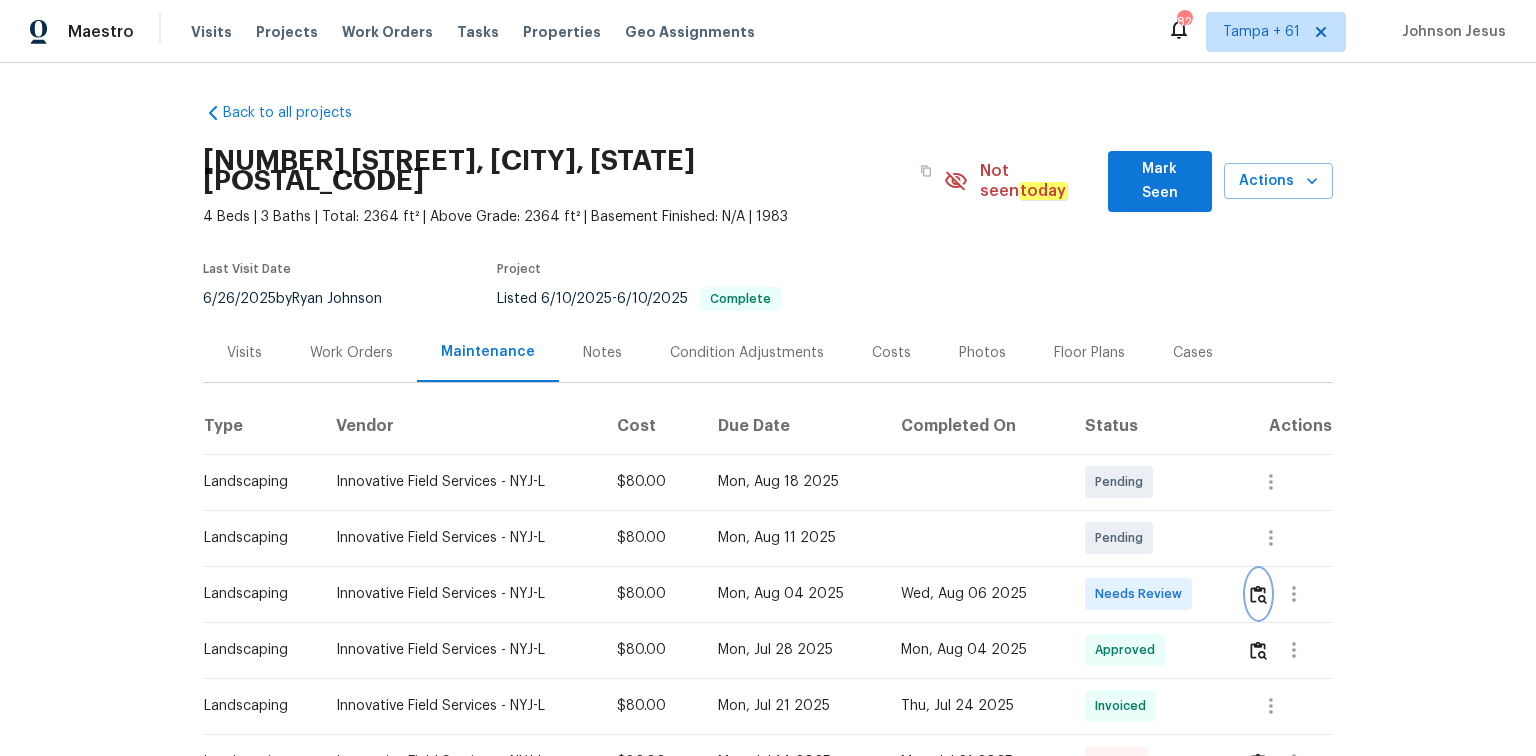 click at bounding box center [1258, 594] 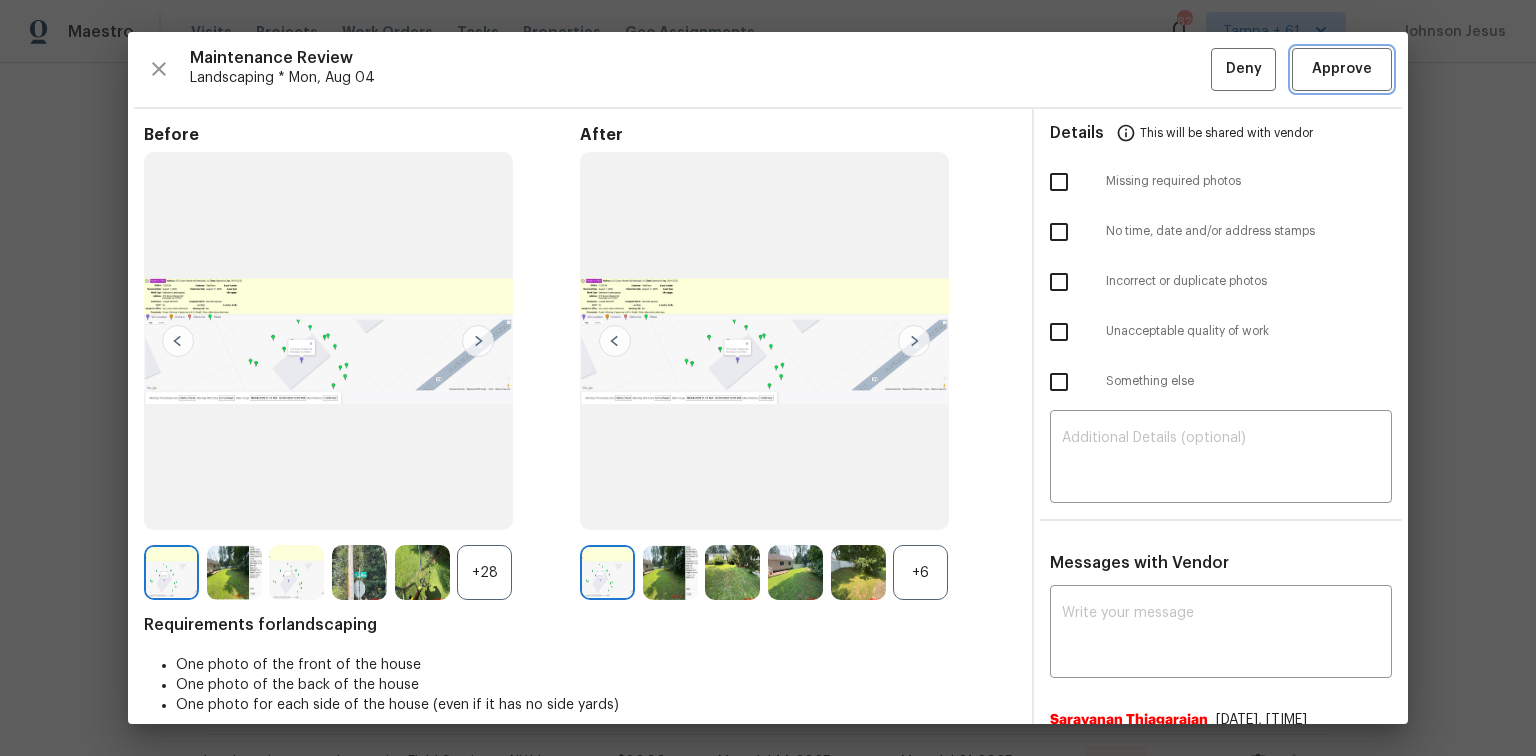 click on "Approve" at bounding box center [1342, 69] 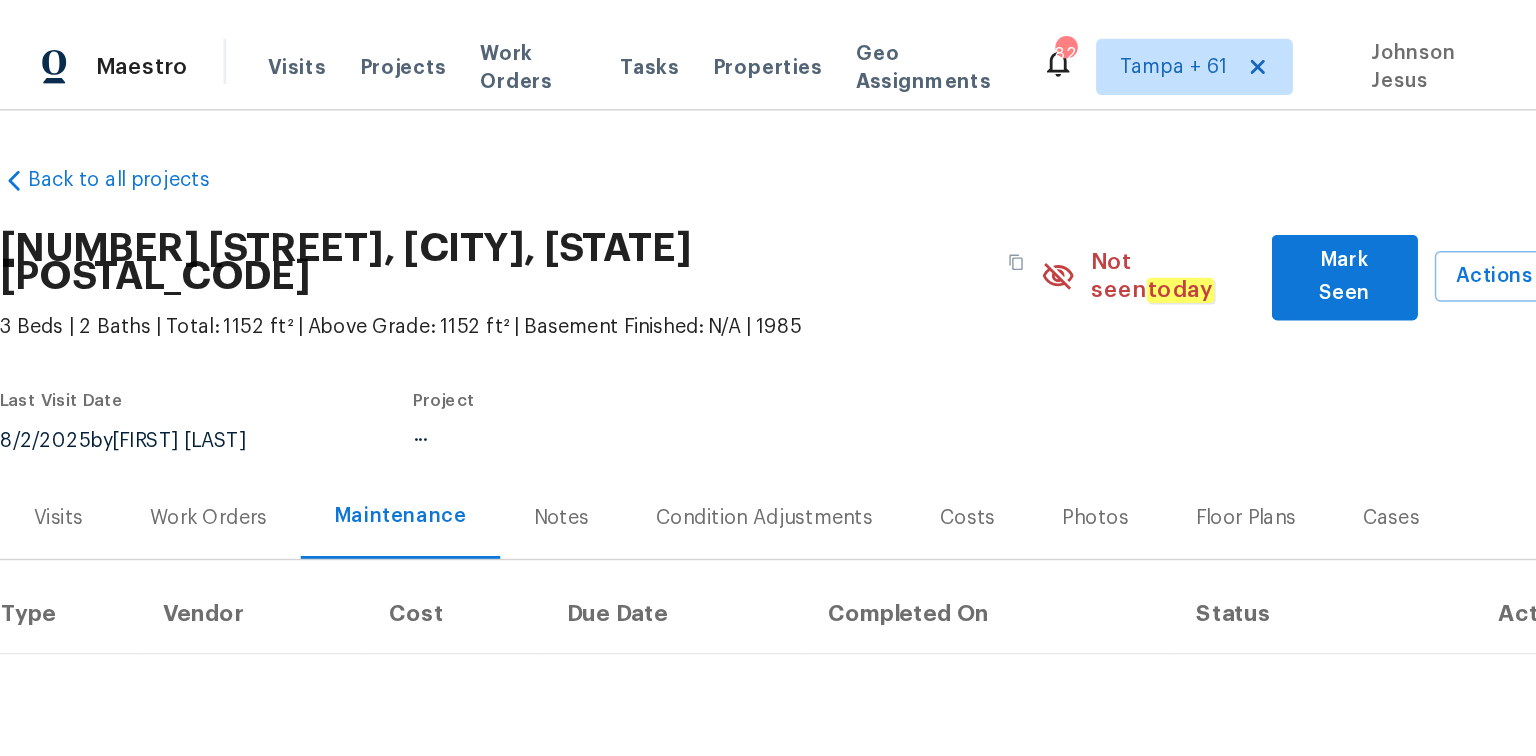 scroll, scrollTop: 0, scrollLeft: 0, axis: both 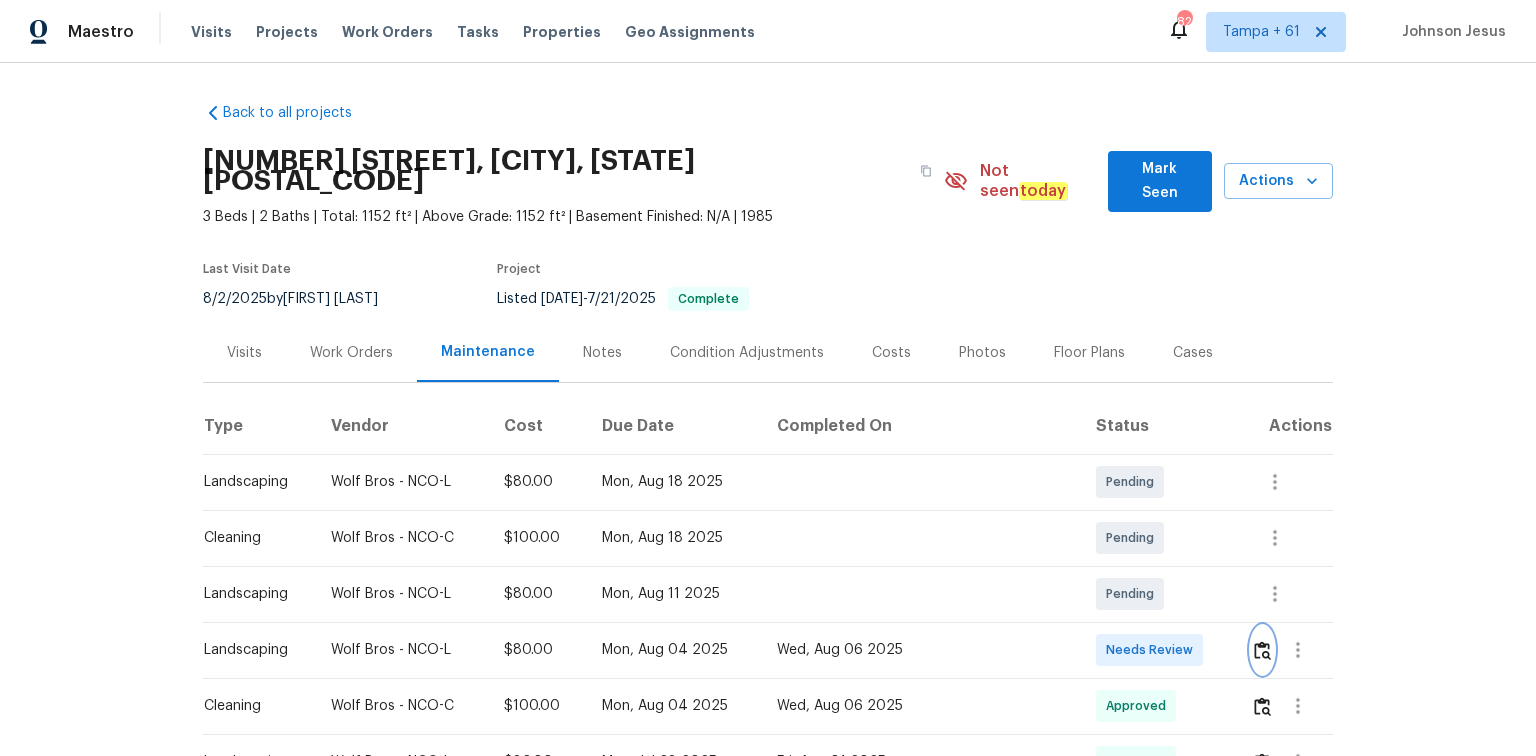 click at bounding box center (1262, 650) 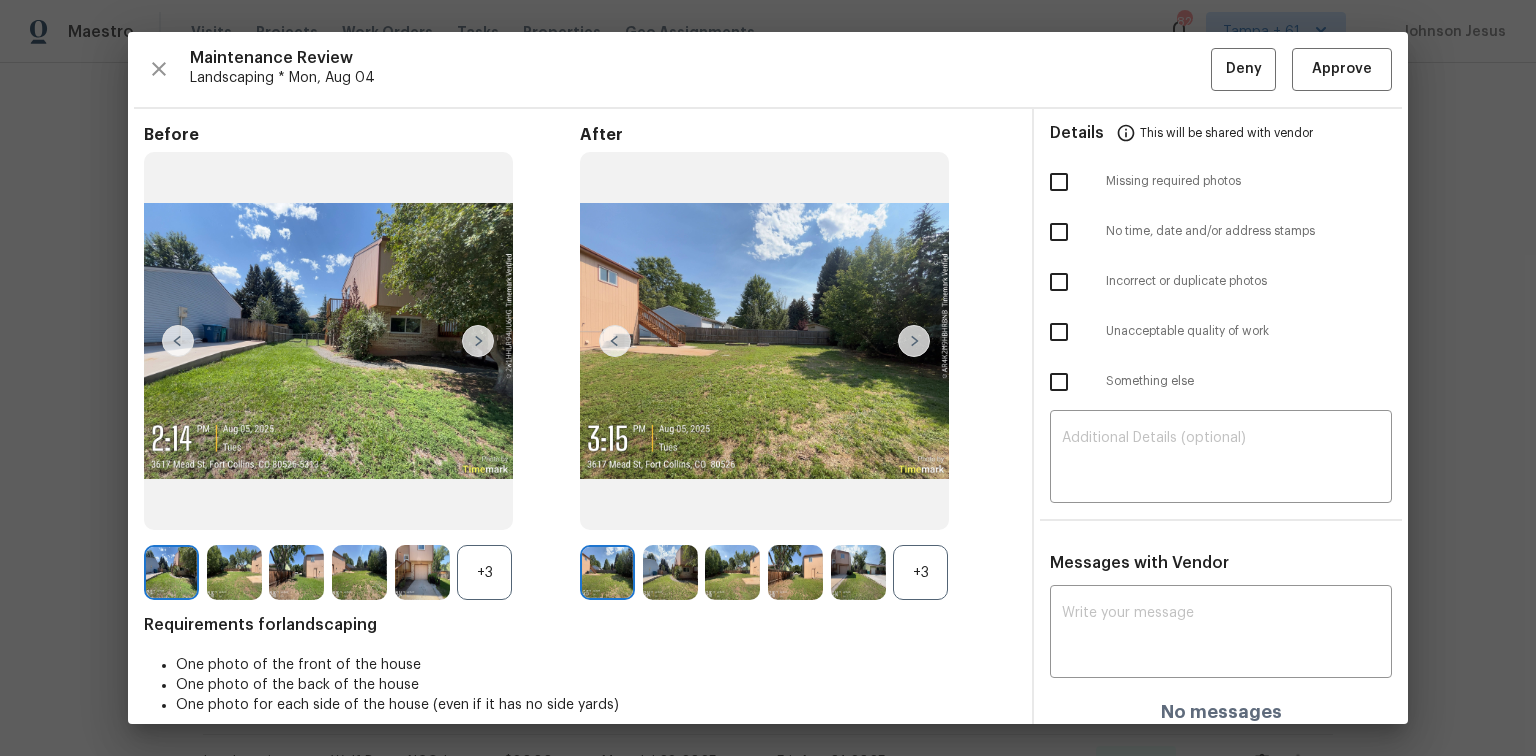 scroll, scrollTop: 16, scrollLeft: 0, axis: vertical 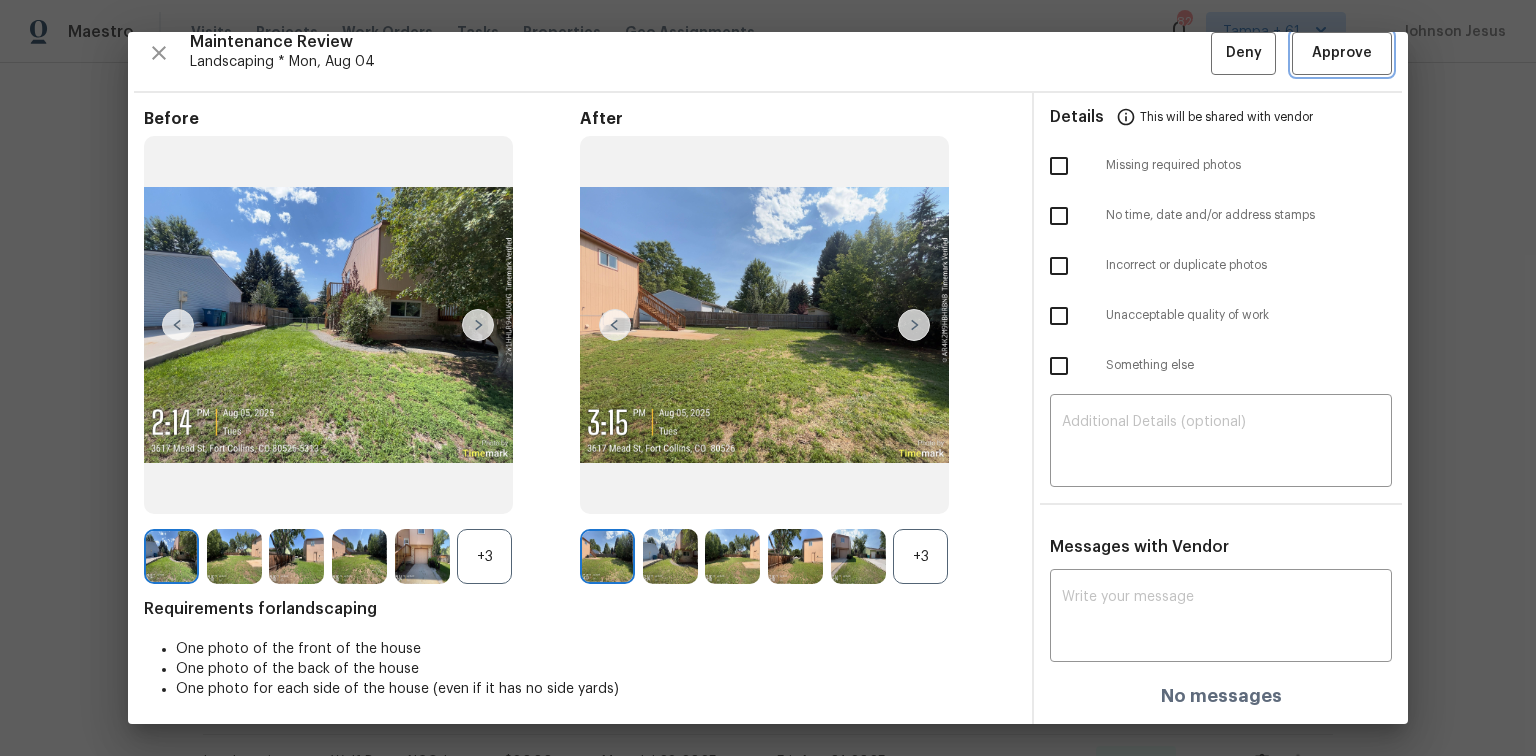 click on "Approve" at bounding box center (1342, 53) 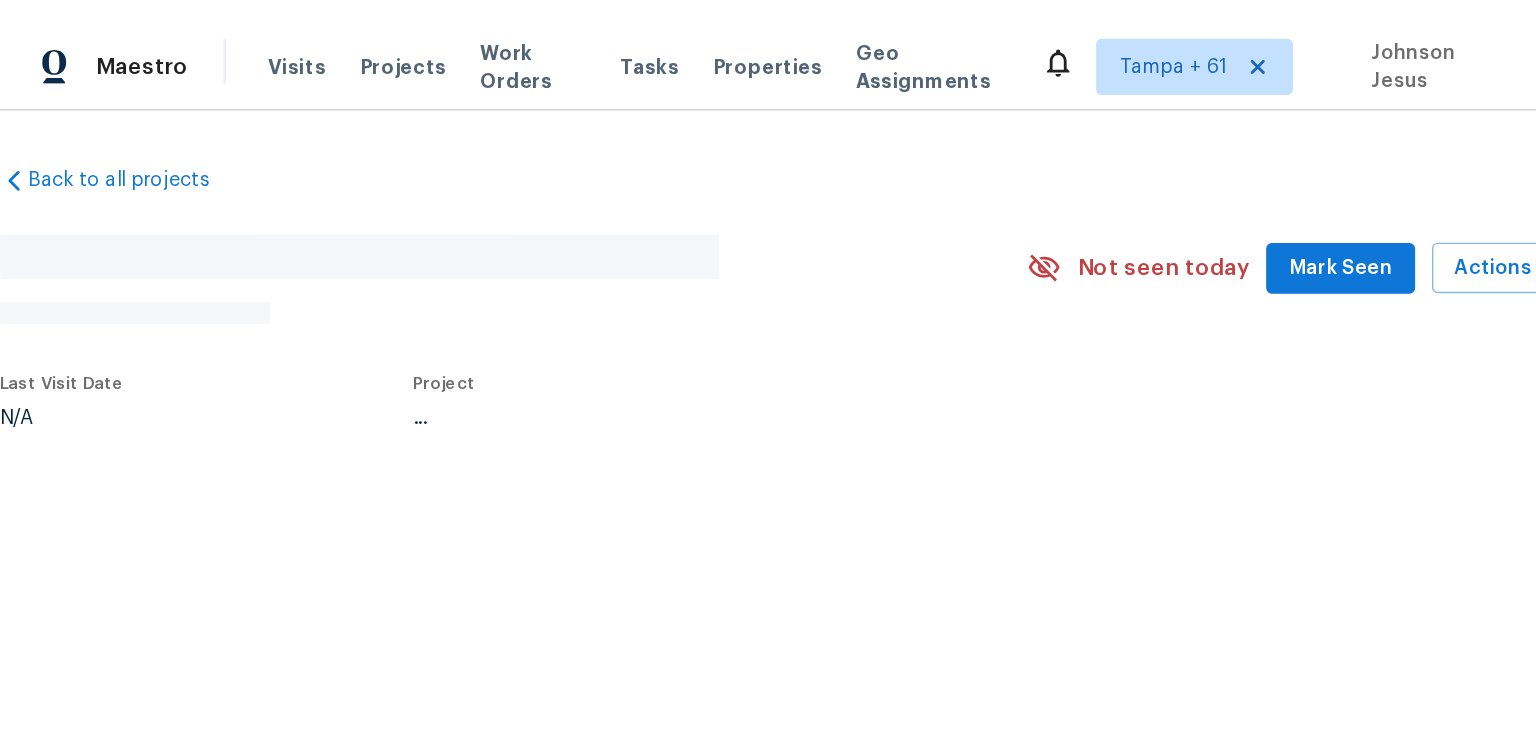 scroll, scrollTop: 0, scrollLeft: 0, axis: both 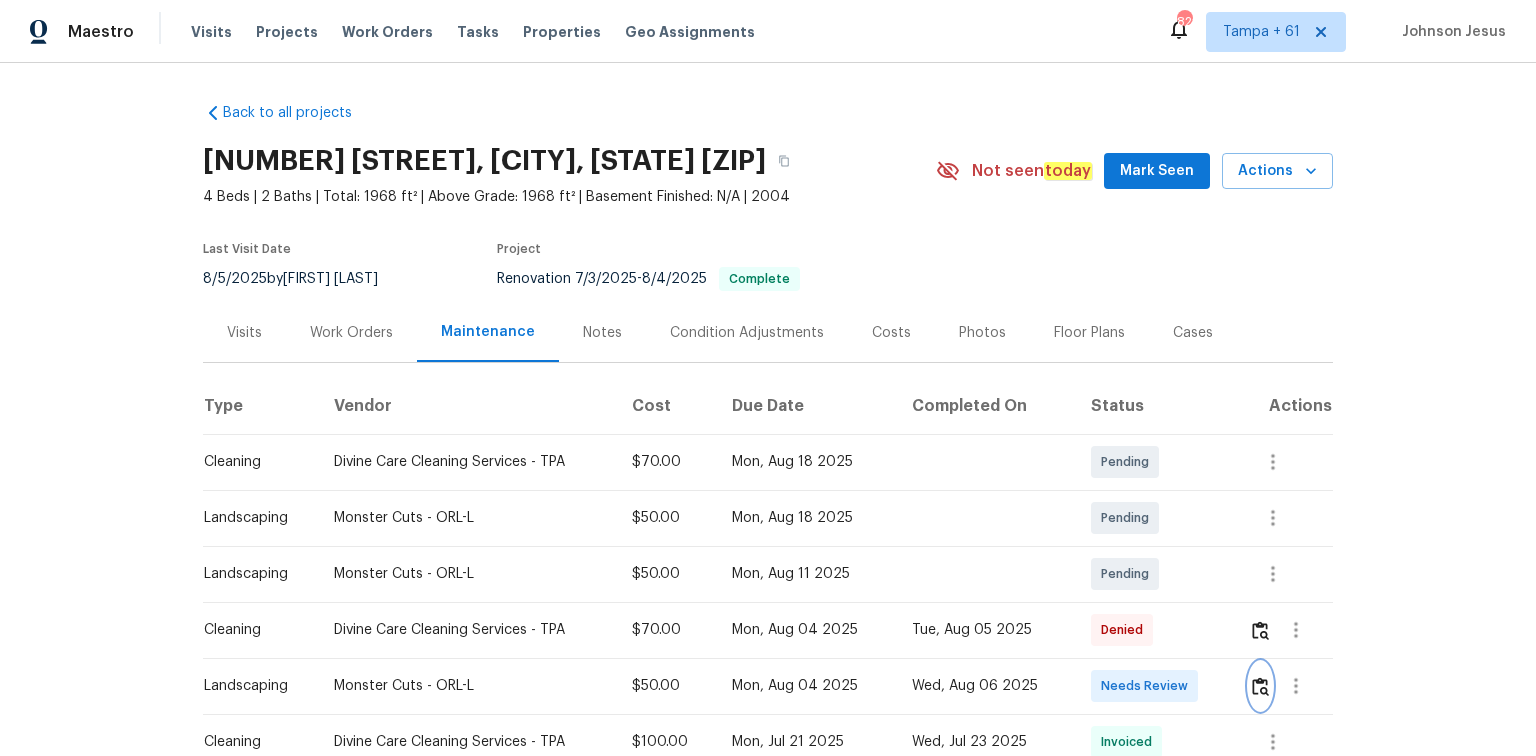 click at bounding box center (1260, 686) 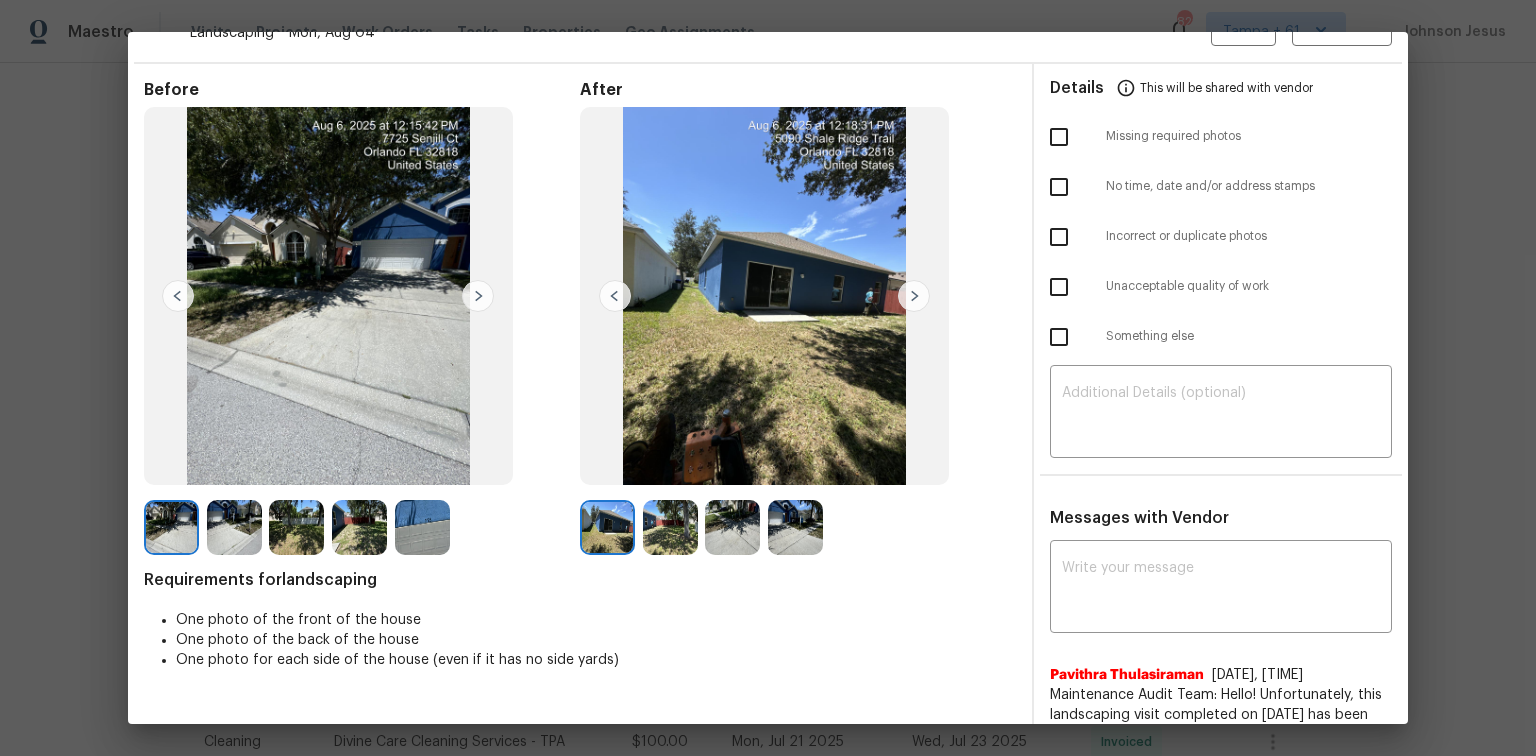 scroll, scrollTop: 0, scrollLeft: 0, axis: both 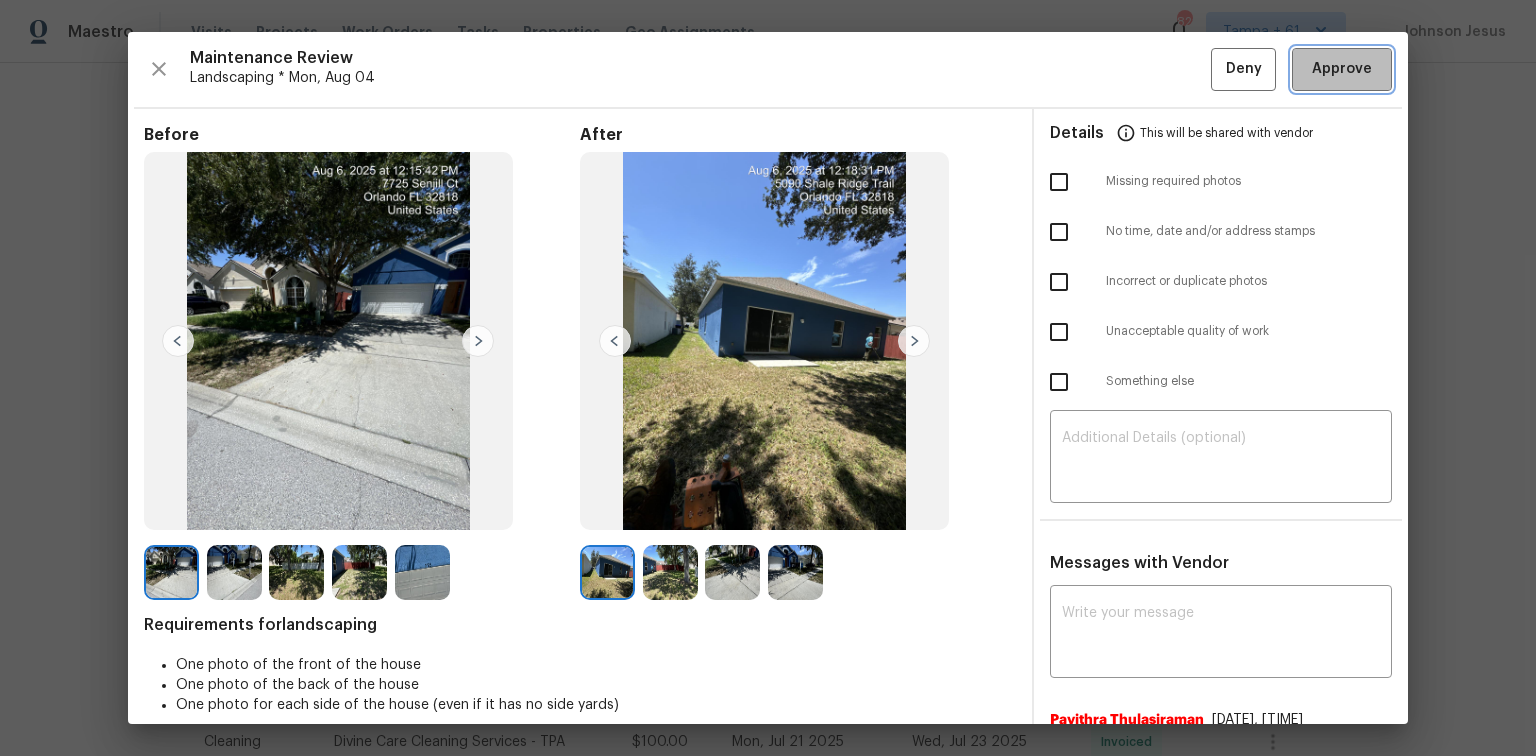 click on "Approve" at bounding box center (1342, 69) 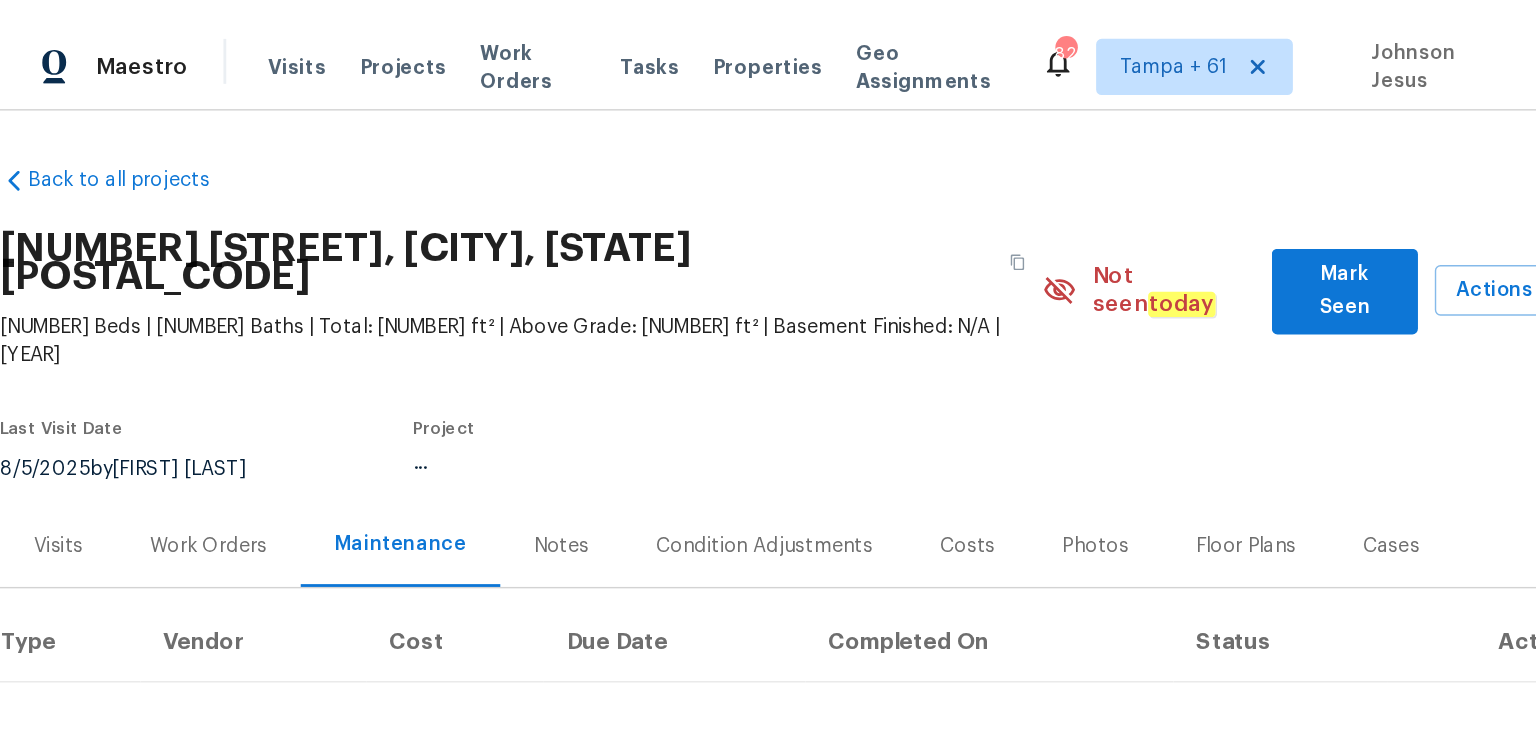 scroll, scrollTop: 0, scrollLeft: 0, axis: both 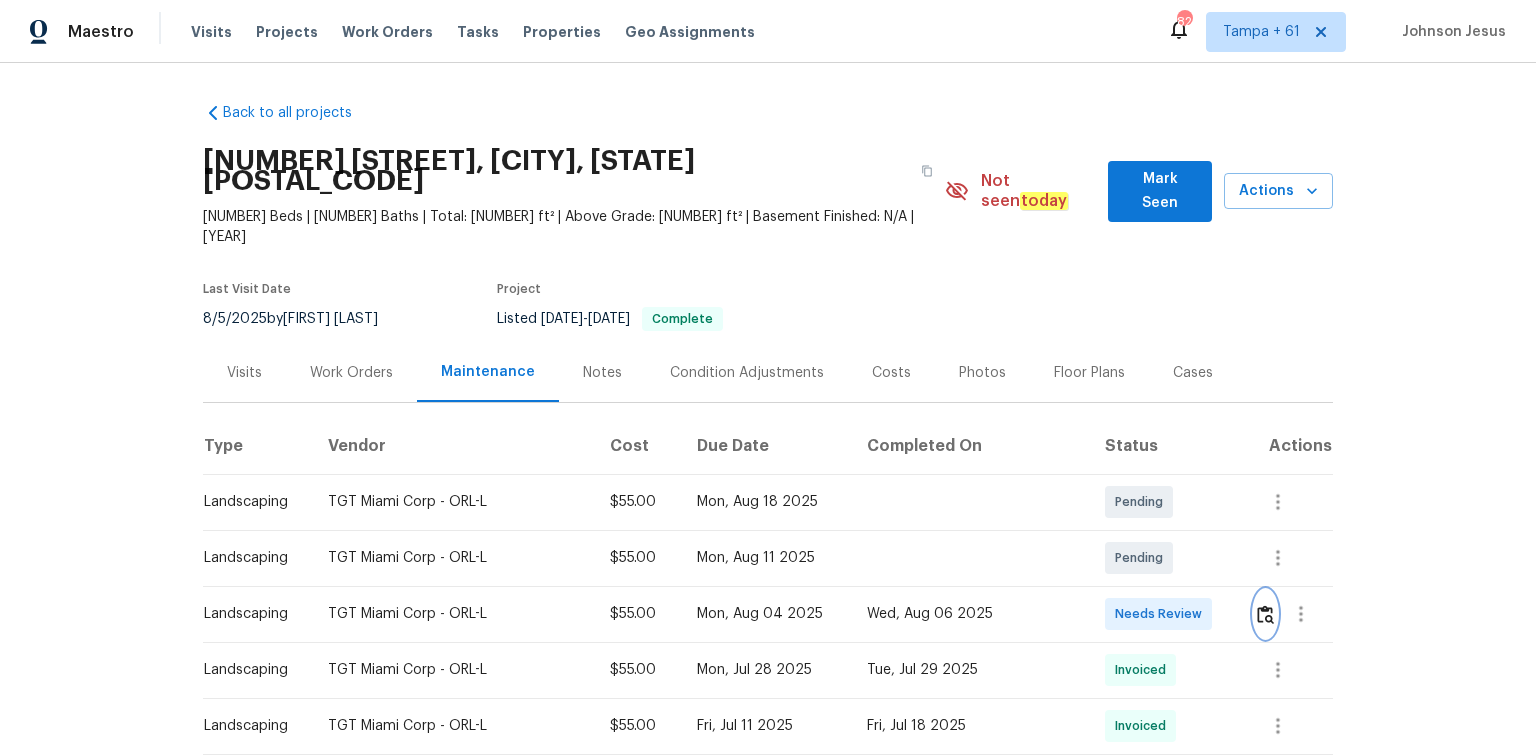 click at bounding box center [1265, 614] 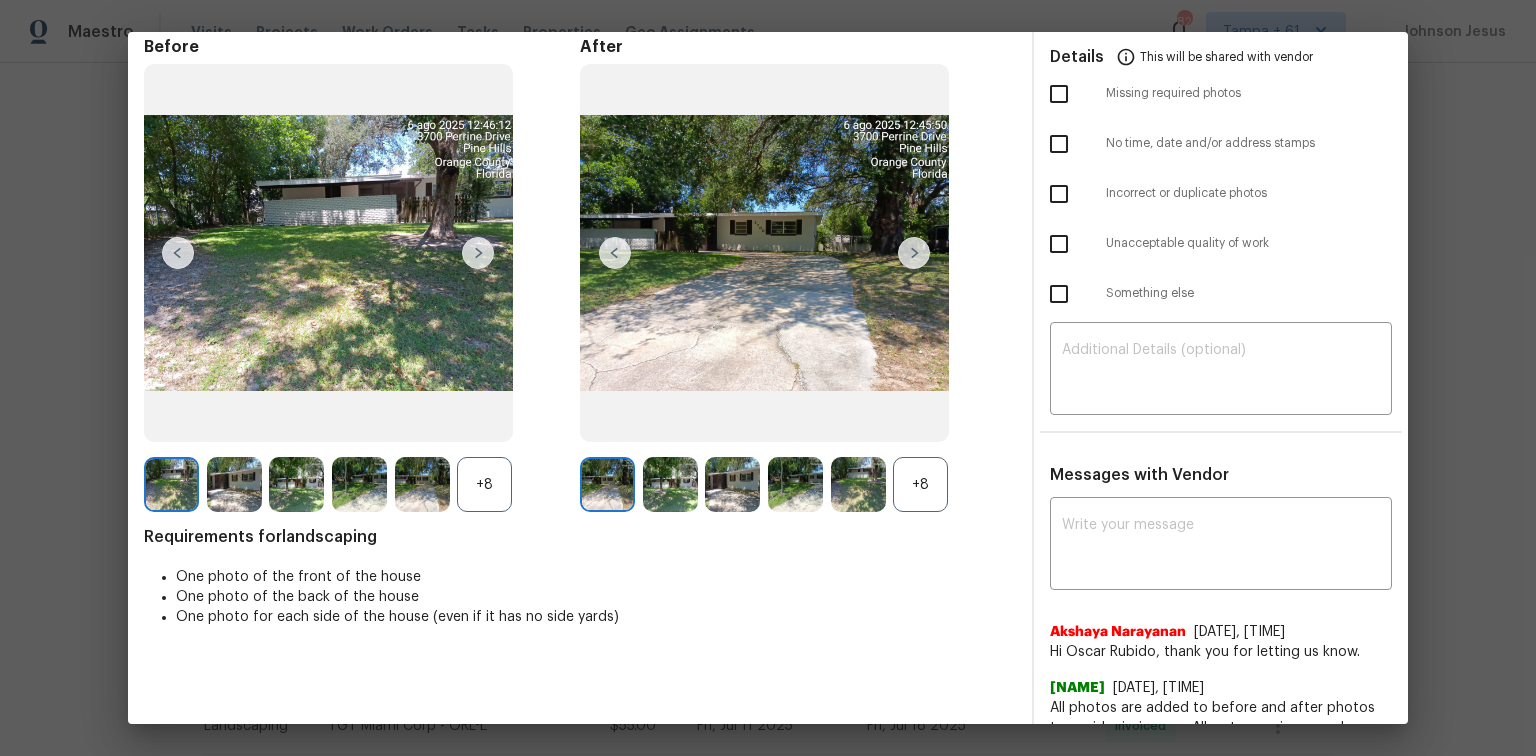 scroll, scrollTop: 0, scrollLeft: 0, axis: both 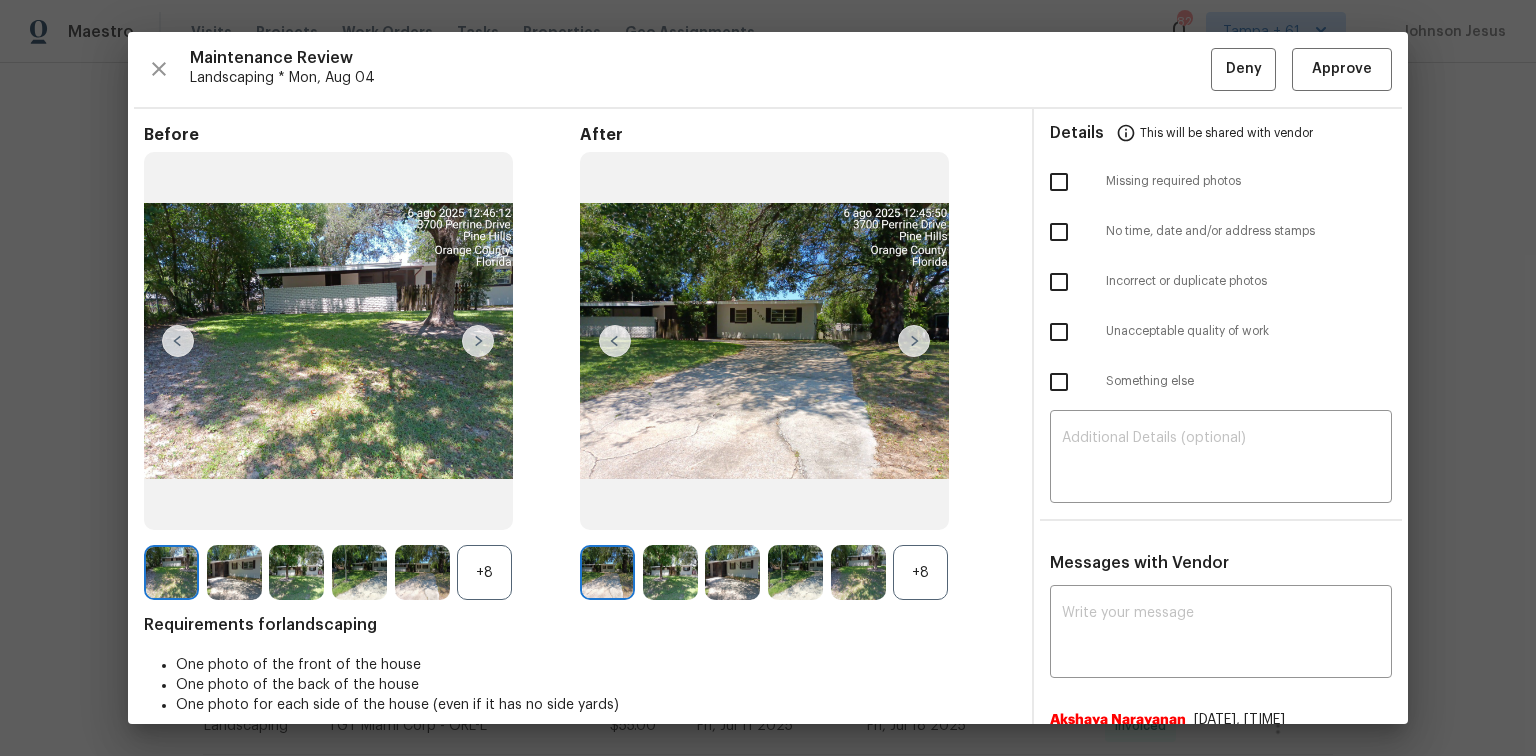 click on "Maintenance Review Landscaping * Mon, Aug 04 Deny Approve Before  +8 After  +8 Requirements for  landscaping One photo of the front of the house One photo of the back of the house One photo for each side of the house (even if it has no side yards) Details This will be shared with vendor Missing required photos No time, date and/or address stamps Incorrect or duplicate photos Unacceptable quality of work Something else ​   Messages with Vendor   x ​ Akshaya Narayanan 8/6/25, 22:30 Hi Oscar Rubido, thank you for letting us know. Oscar Rubido 8/6/25, 22:24 All photos are added to before and after photos to avoid missing any.
All wet grass is mowed as light as possible to avoid causing damage.
Leaves, debri, and cleanup is done as best as possible for a maintenance mow.
If any additional work is needed, please reach out for a one off.
Ty. Afredi A 7/29/25, 23:23 Hi Oscar Rubido, thank you for letting us know. Oscar Rubido 7/29/25, 23:17 Archana Chinnaiya 7/24/25, 0:22 Afredi A 7/22/25, 22:34 away" at bounding box center [768, 378] 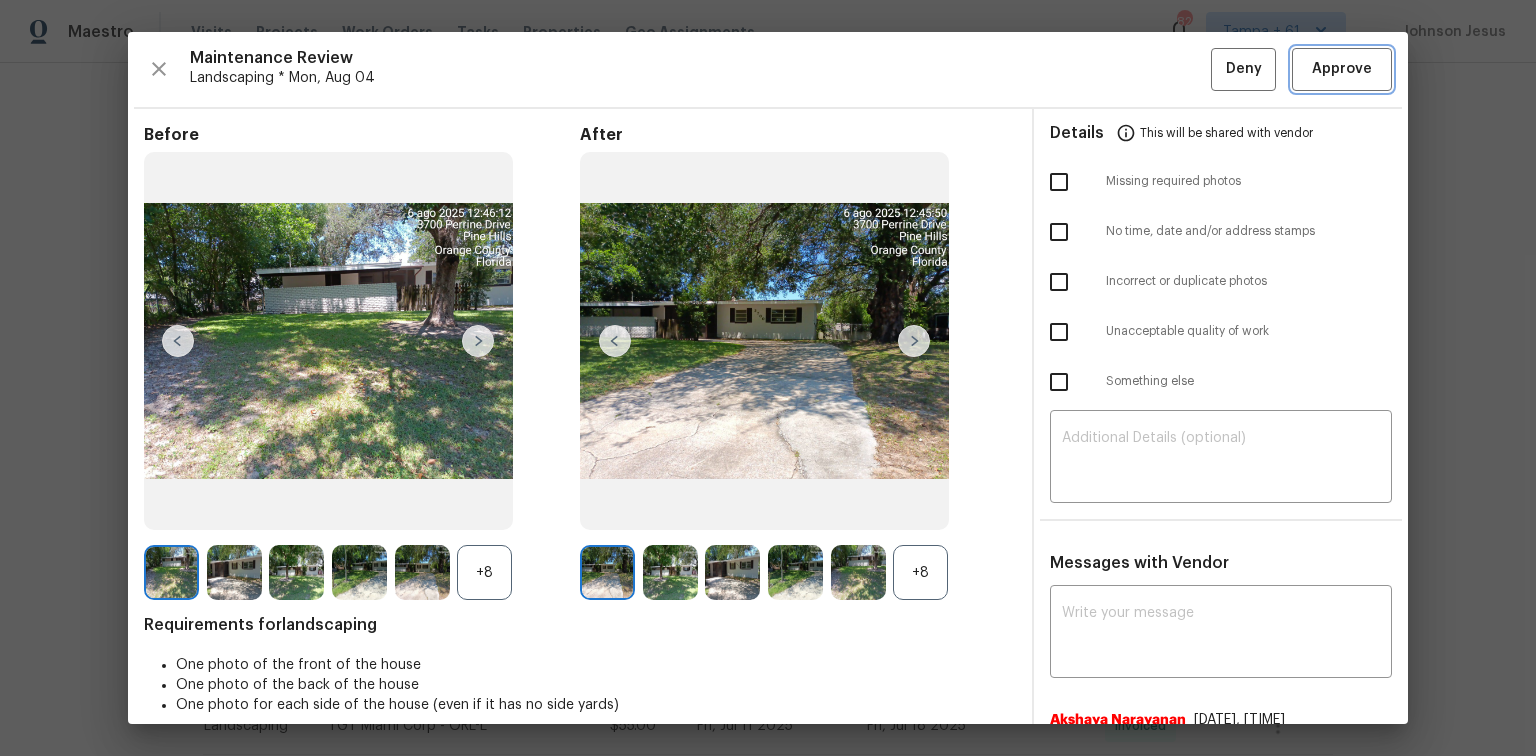 click on "Approve" at bounding box center (1342, 69) 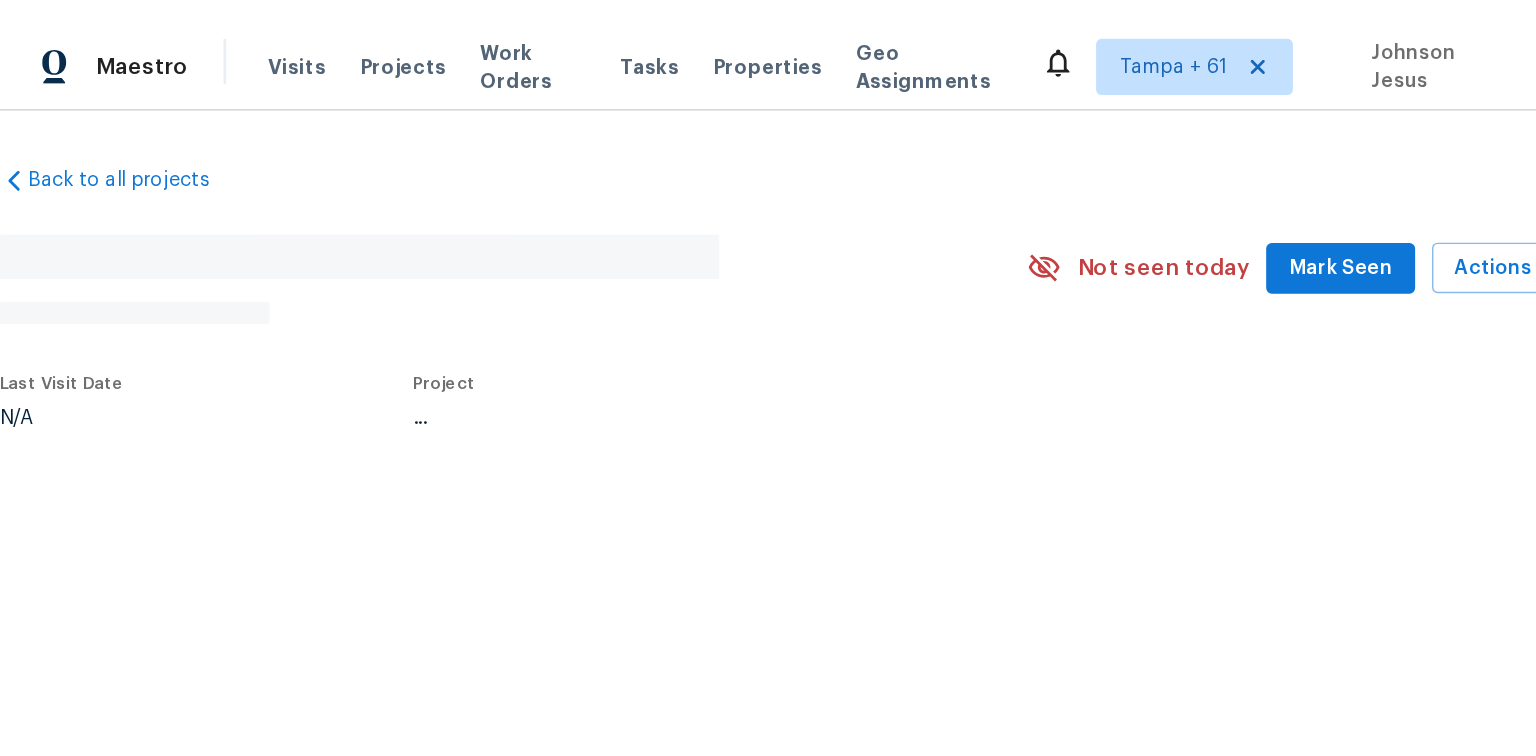 scroll, scrollTop: 0, scrollLeft: 0, axis: both 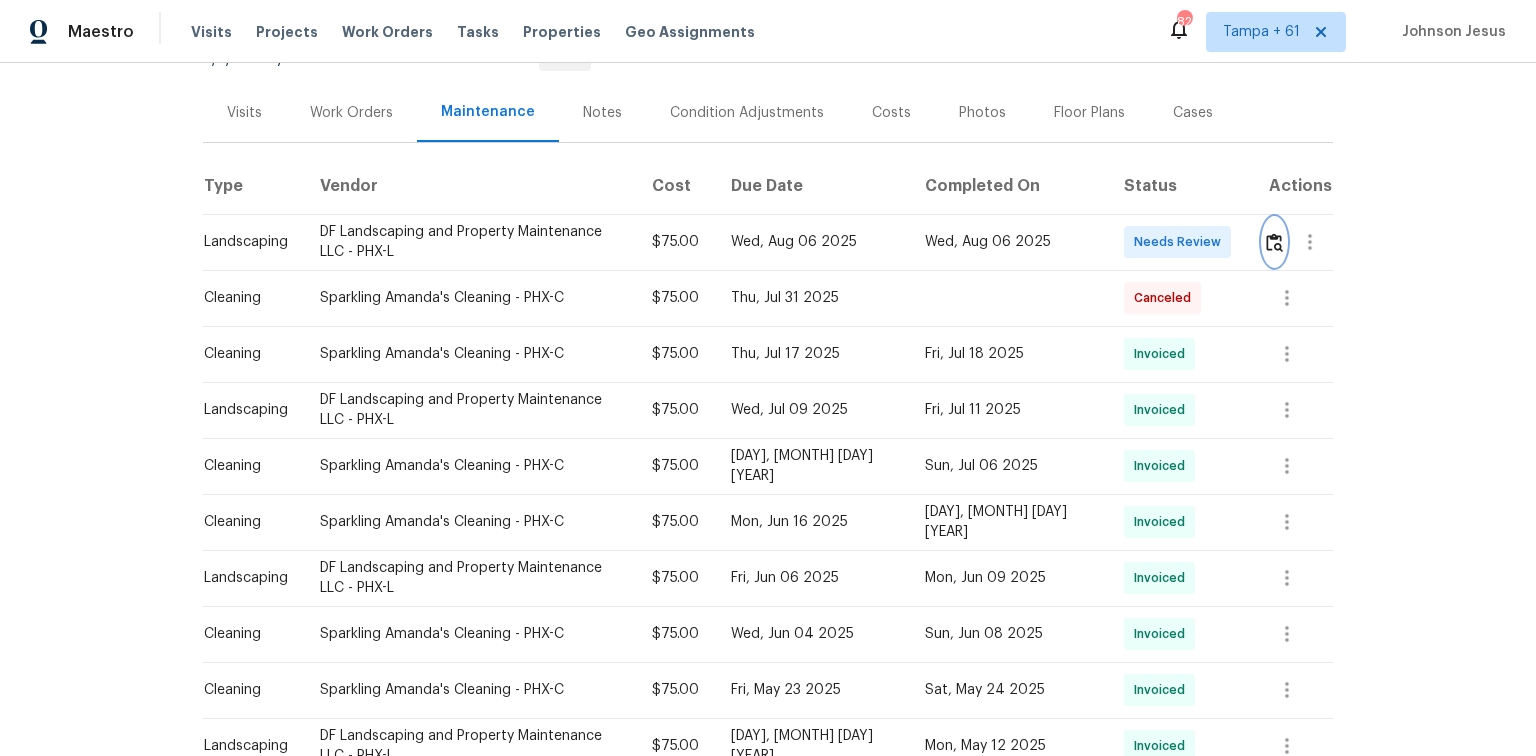 click at bounding box center (1274, 242) 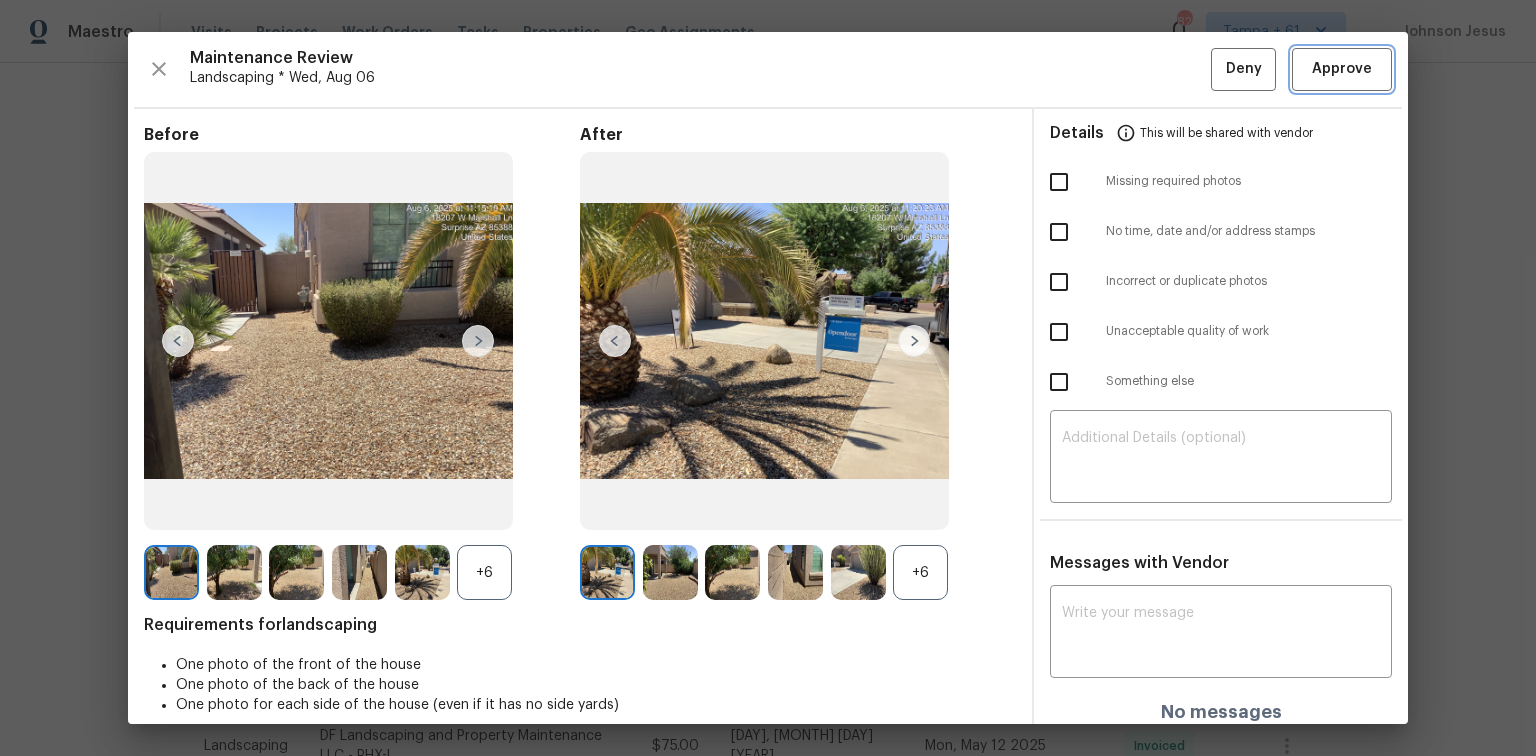 click on "Approve" at bounding box center (1342, 69) 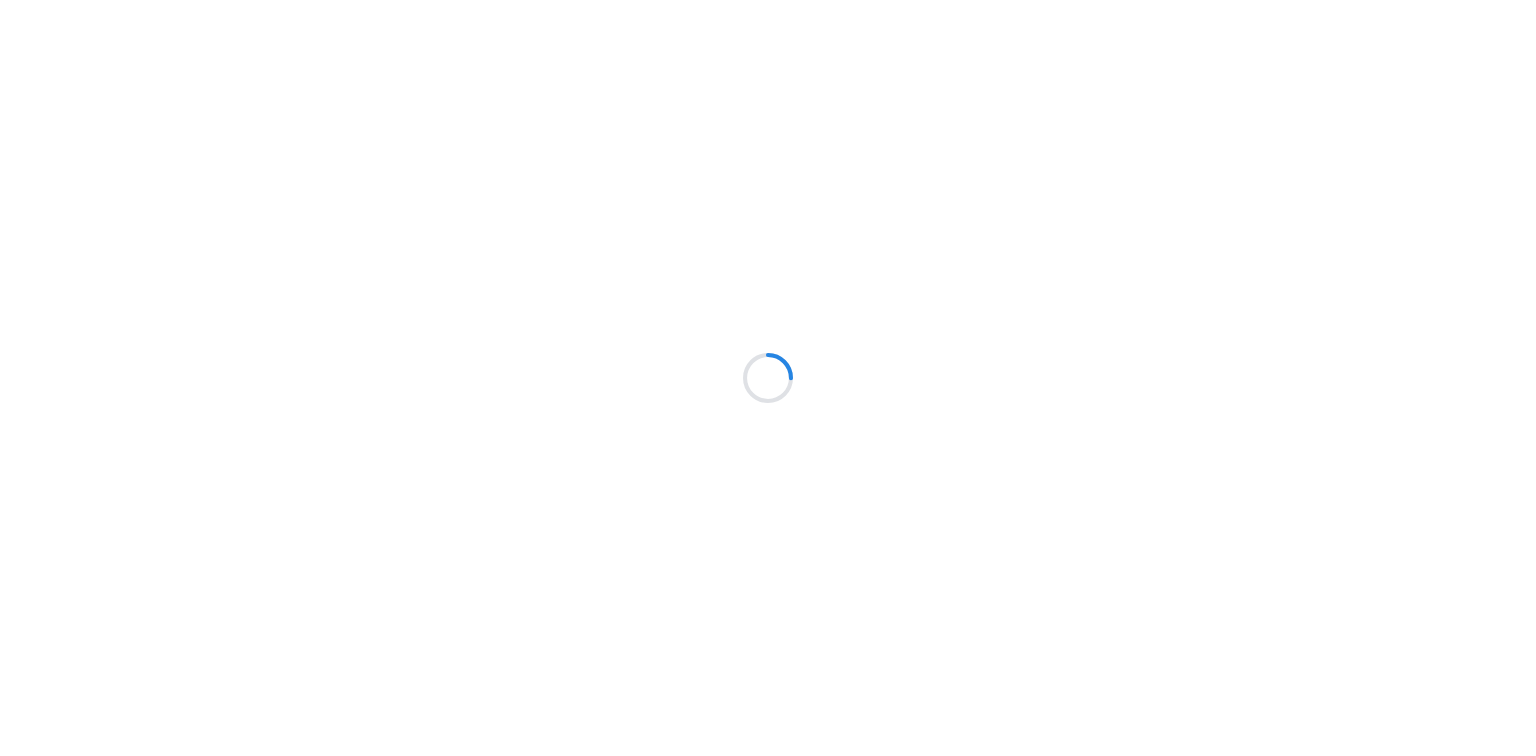 scroll, scrollTop: 0, scrollLeft: 0, axis: both 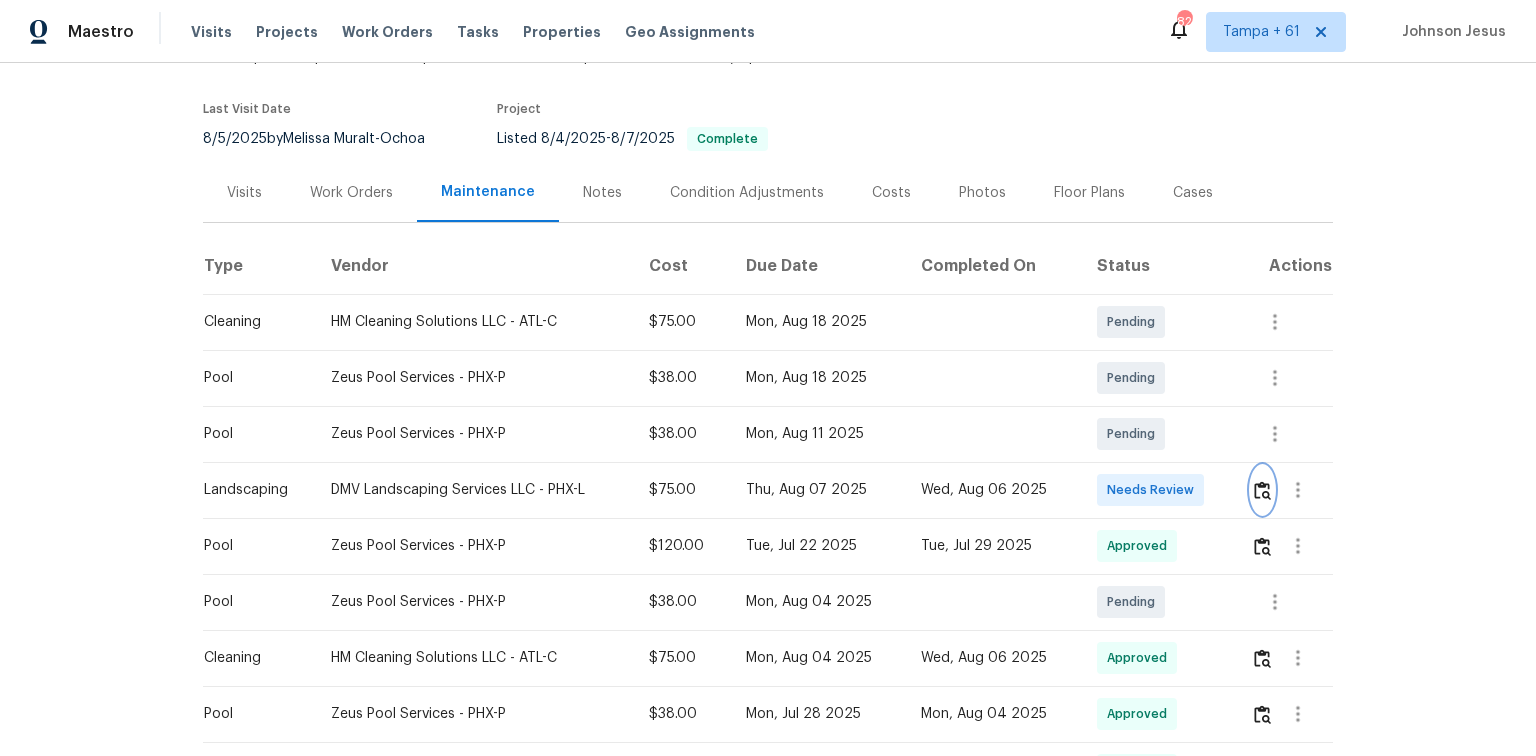 click at bounding box center [1262, 490] 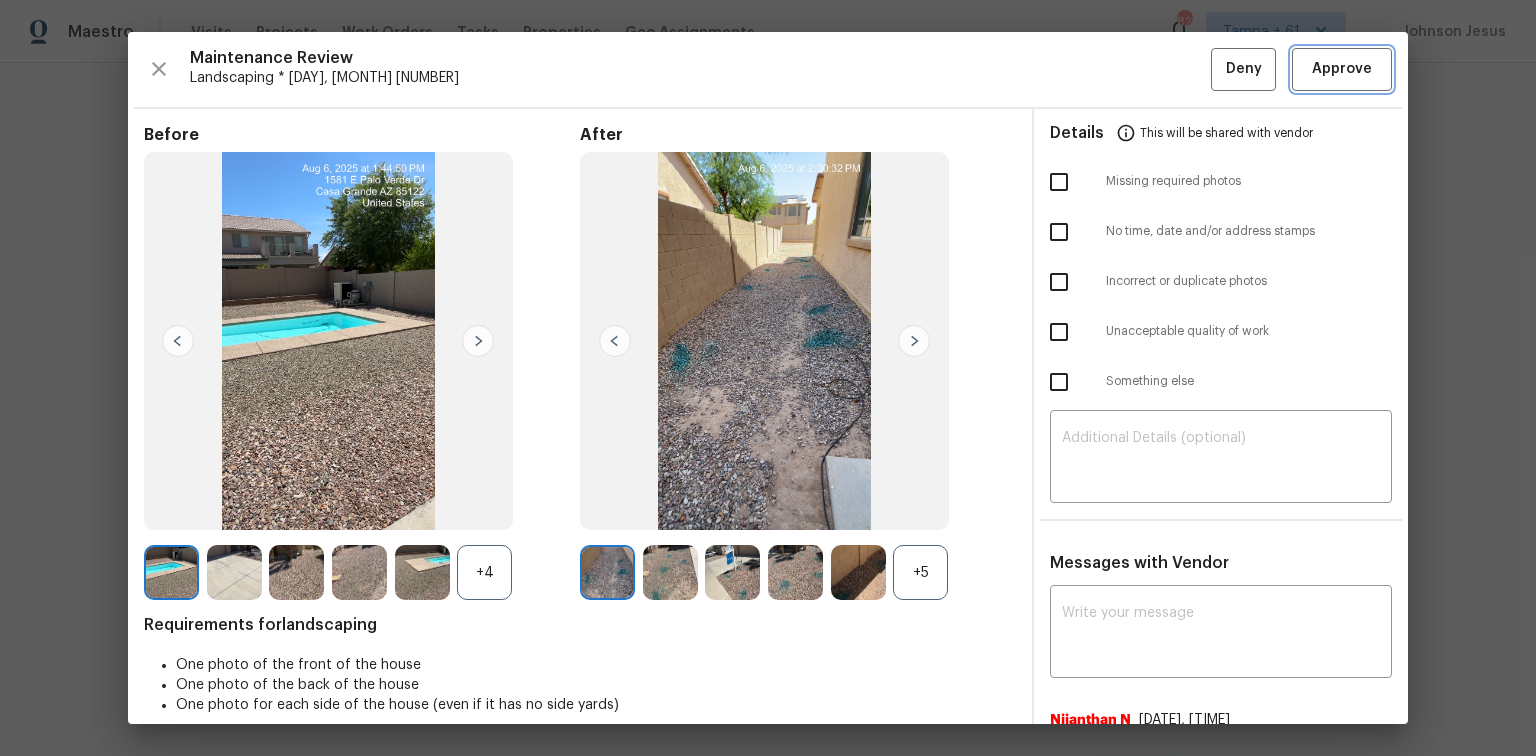 click on "Approve" at bounding box center [1342, 69] 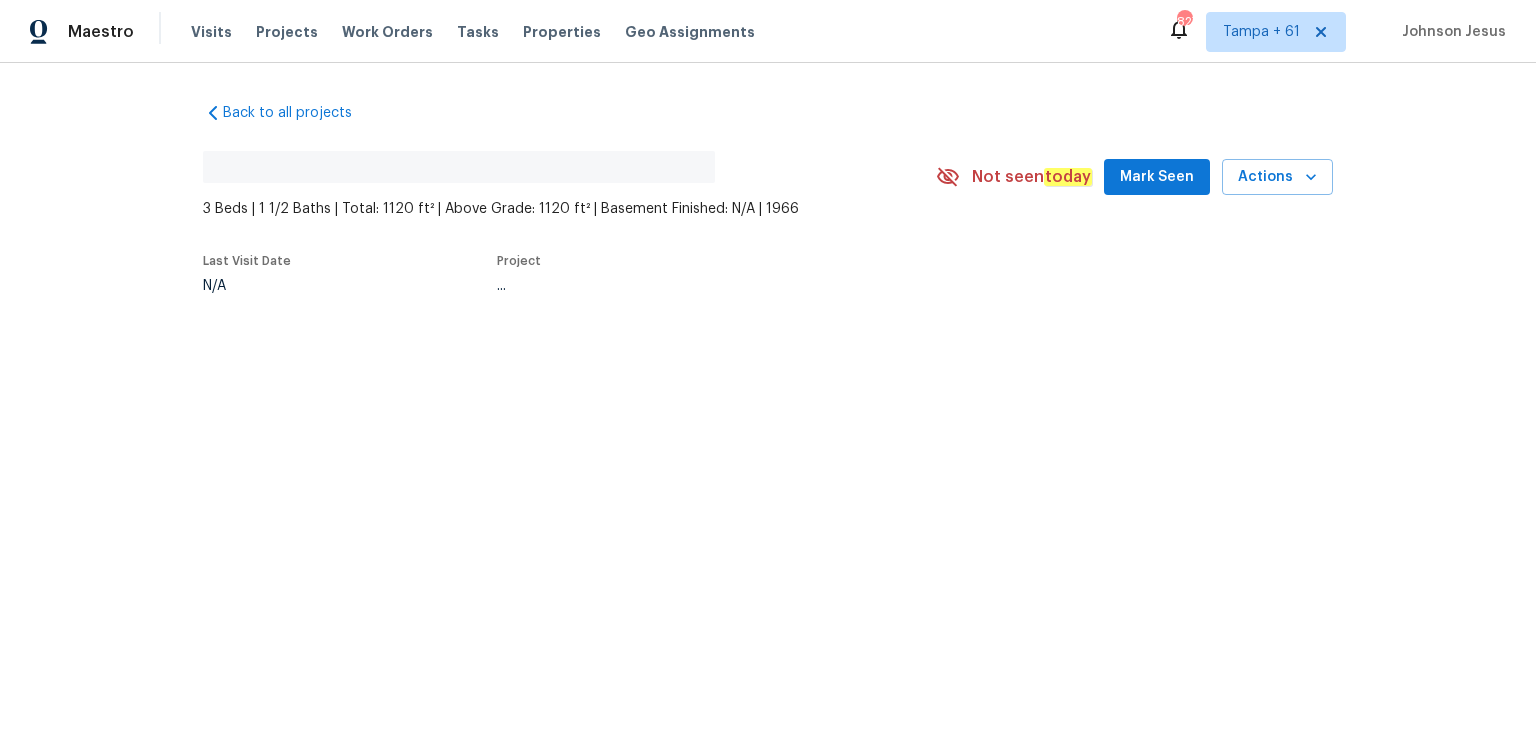 scroll, scrollTop: 0, scrollLeft: 0, axis: both 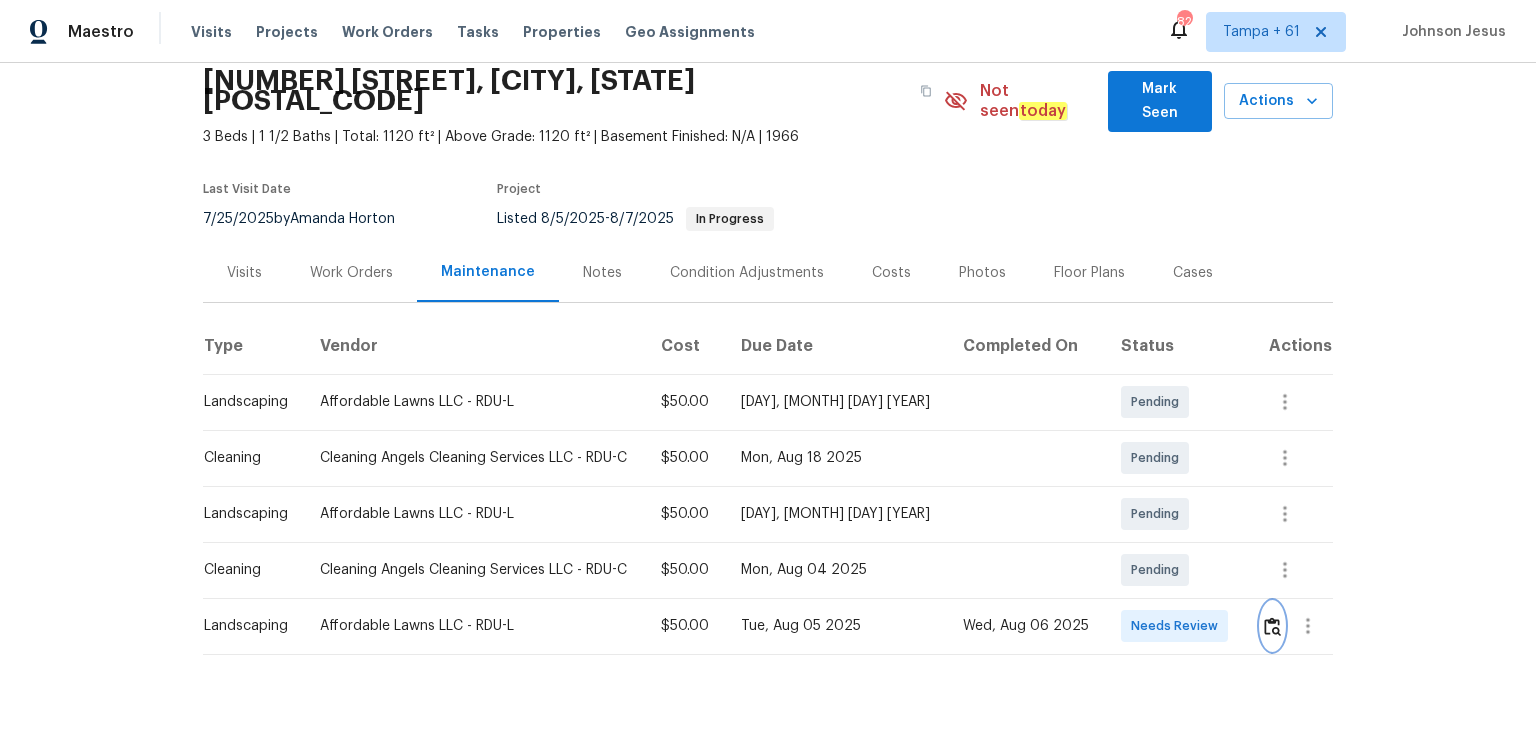 click at bounding box center [1272, 626] 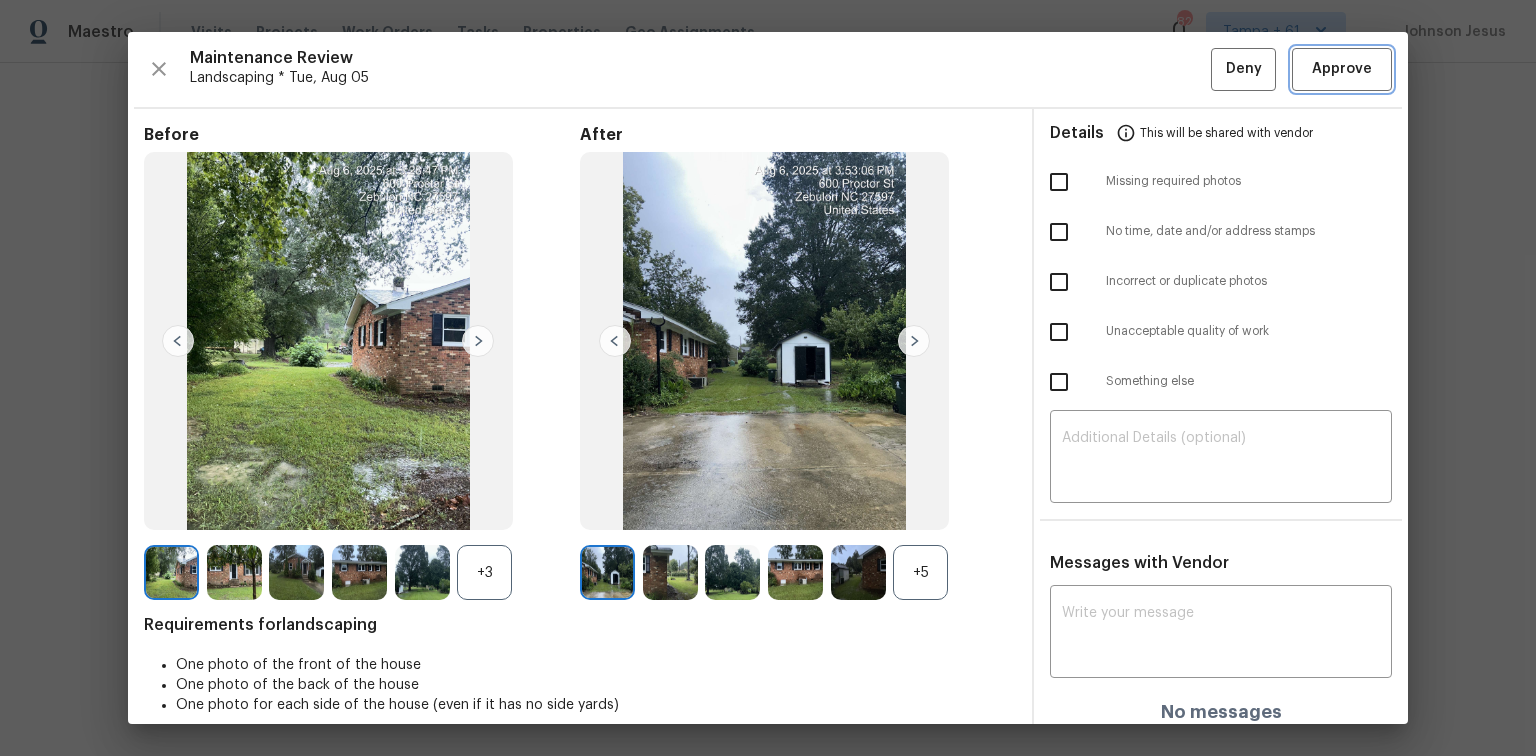 drag, startPoint x: 1357, startPoint y: 60, endPoint x: 1376, endPoint y: 217, distance: 158.14551 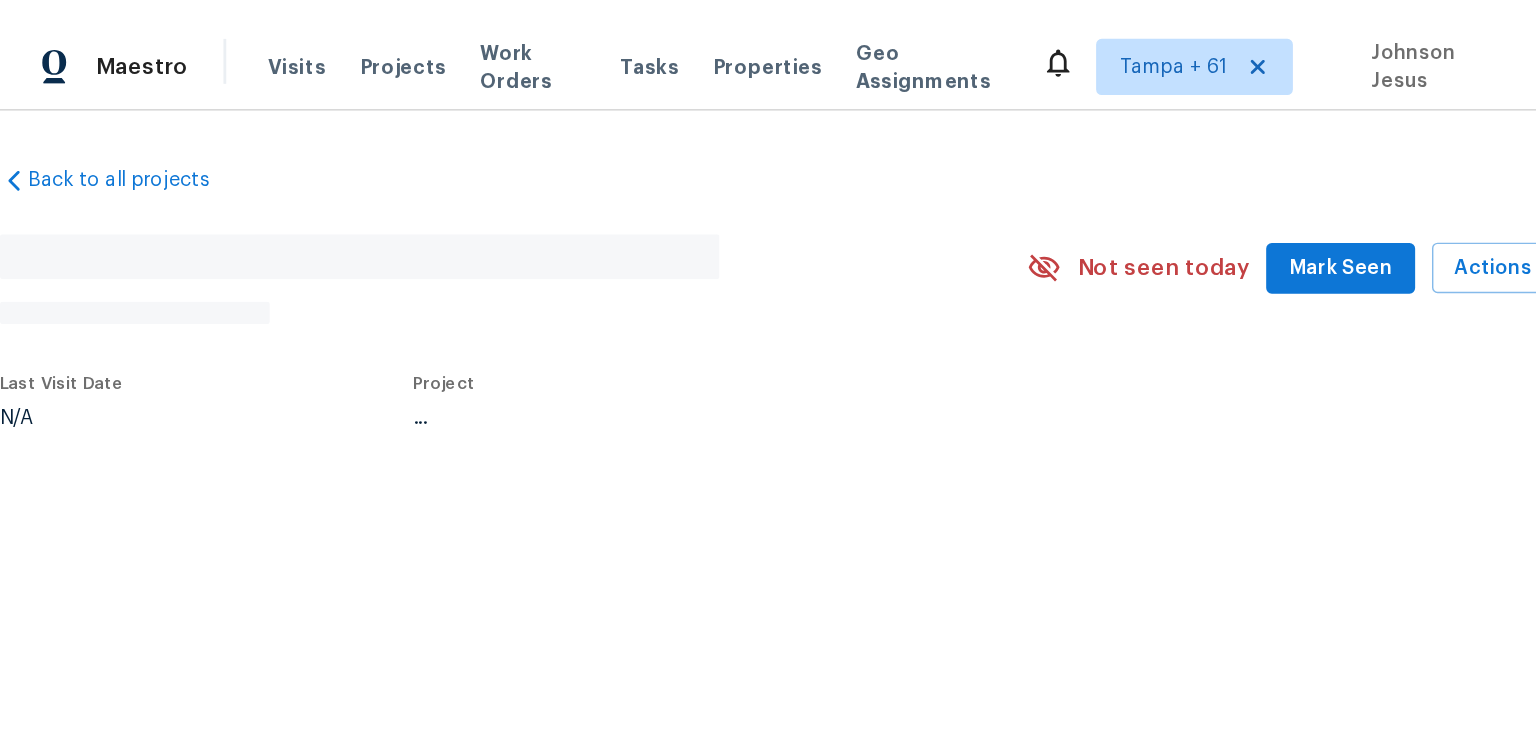 scroll, scrollTop: 0, scrollLeft: 0, axis: both 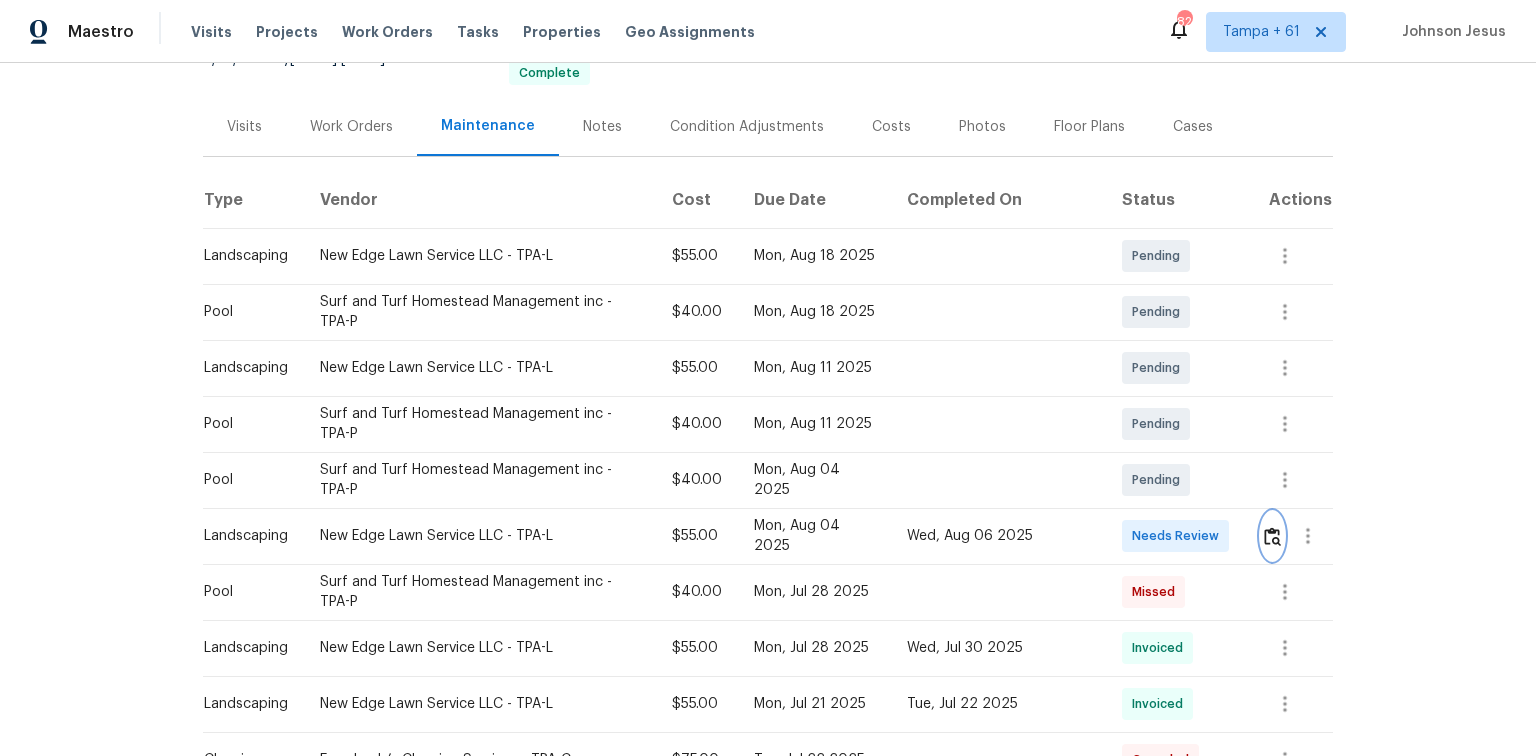 click at bounding box center (1272, 536) 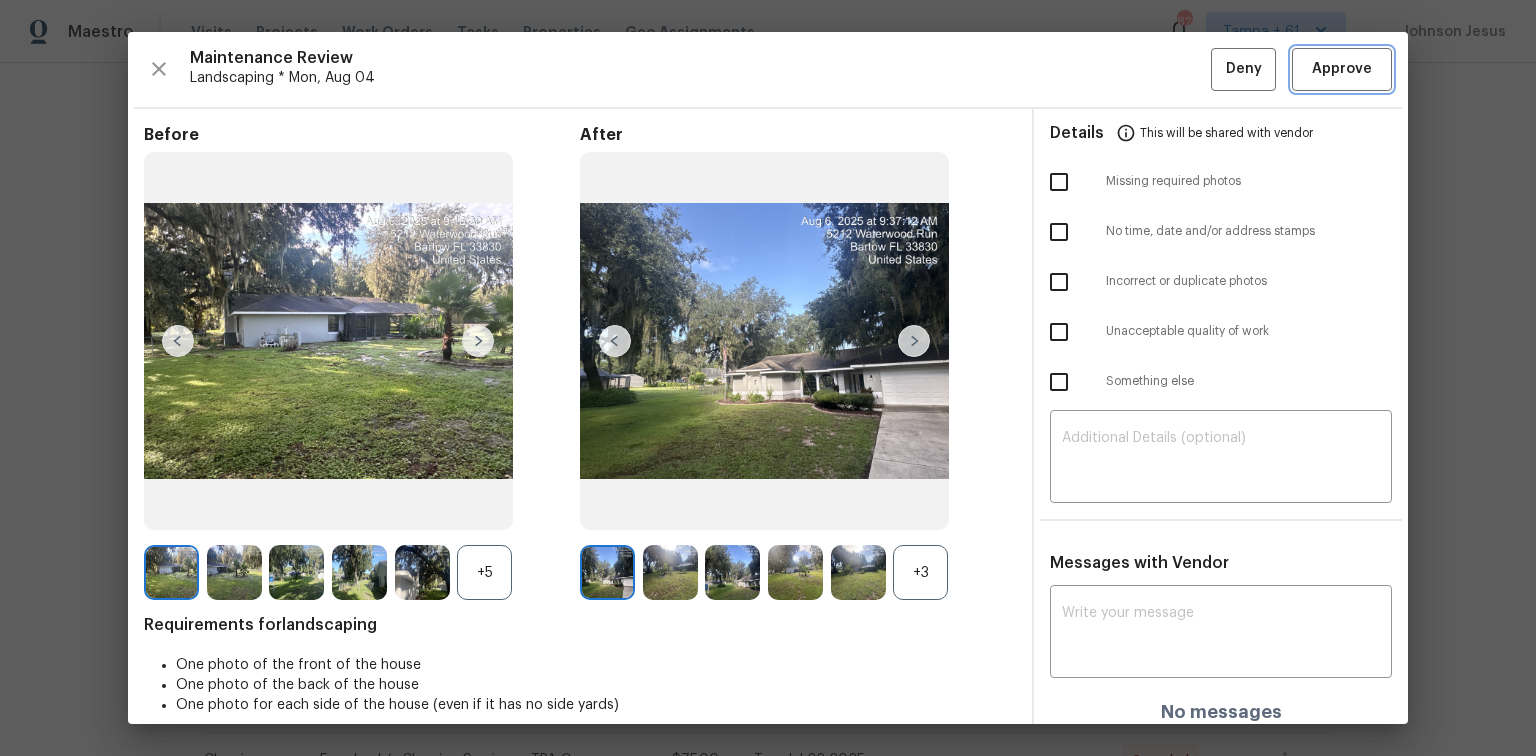 click on "Approve" at bounding box center [1342, 69] 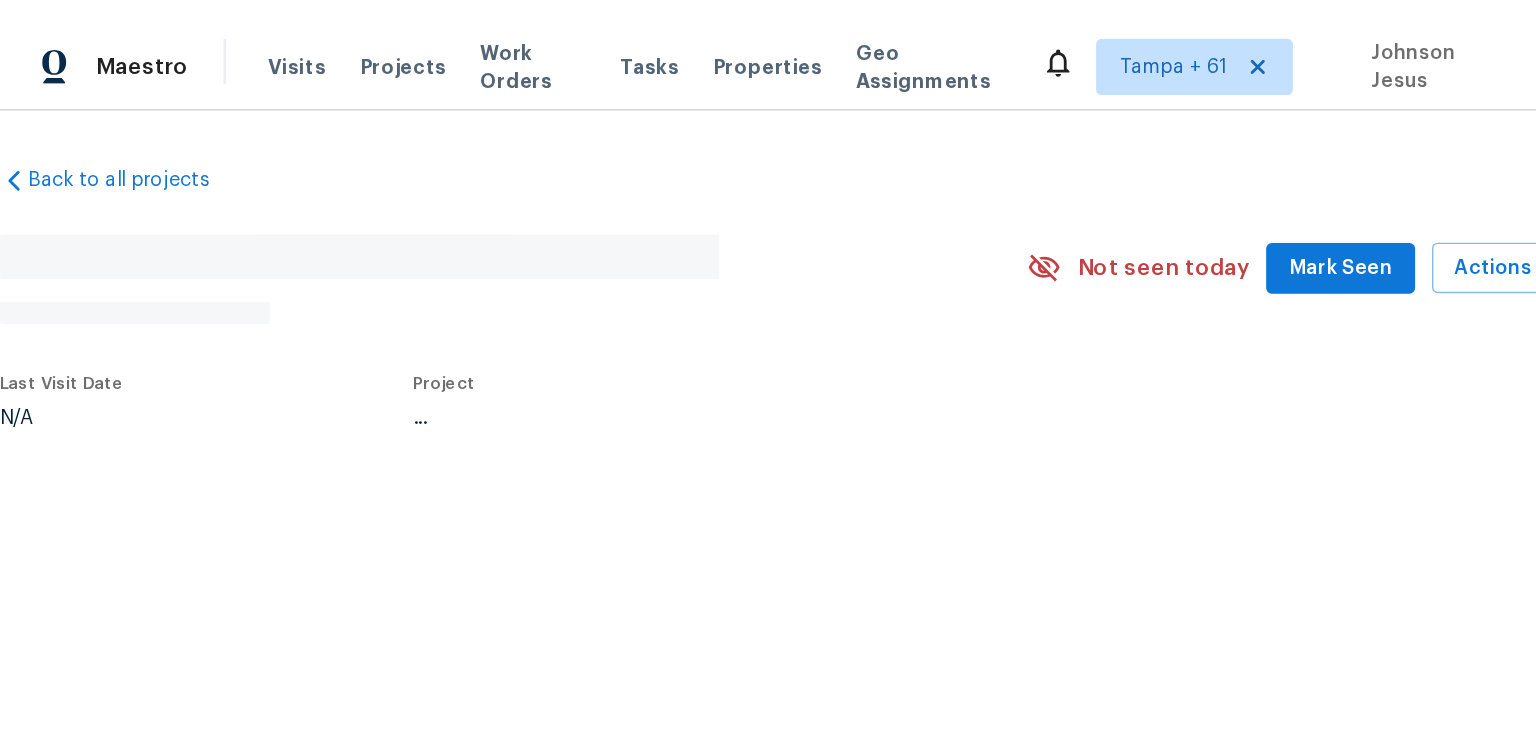 scroll, scrollTop: 0, scrollLeft: 0, axis: both 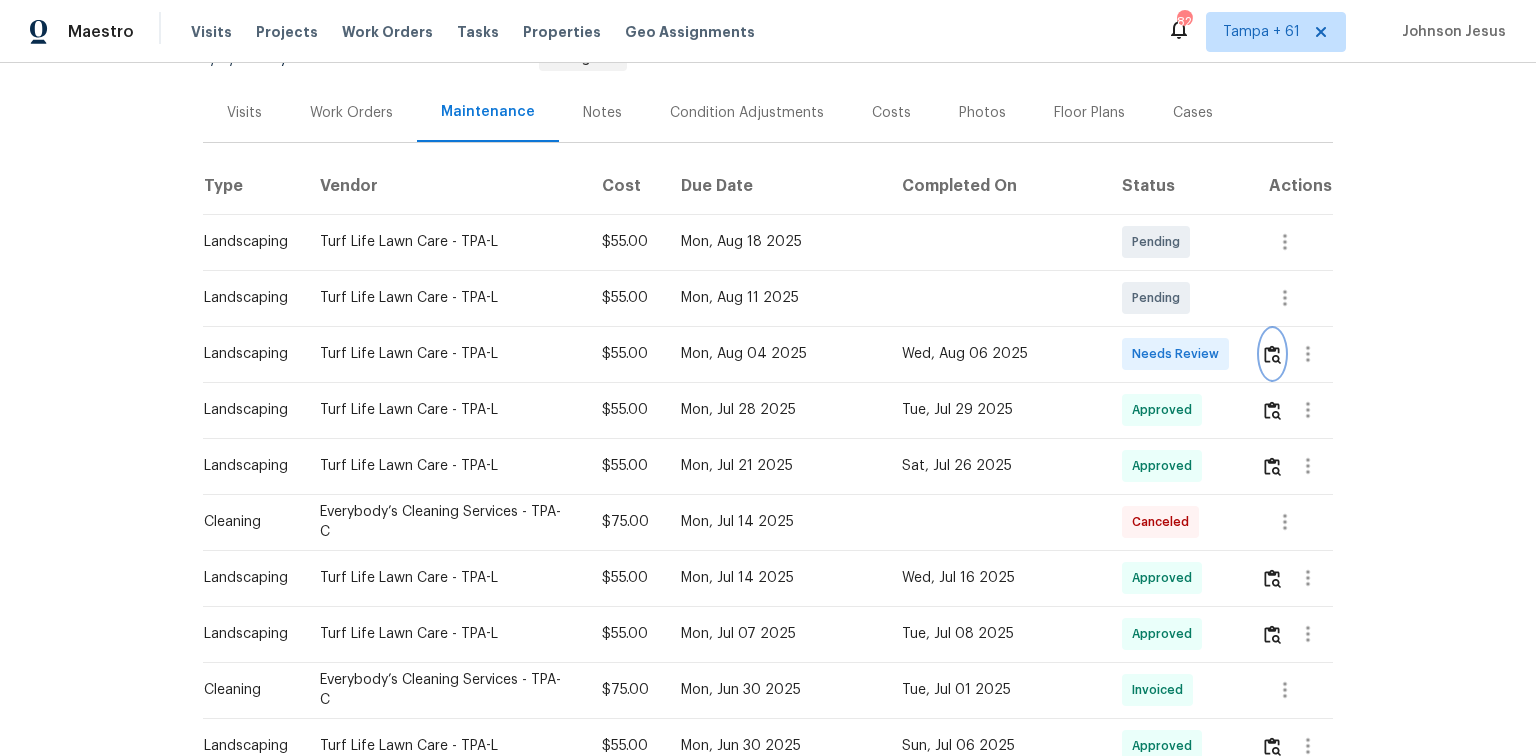 click at bounding box center [1272, 354] 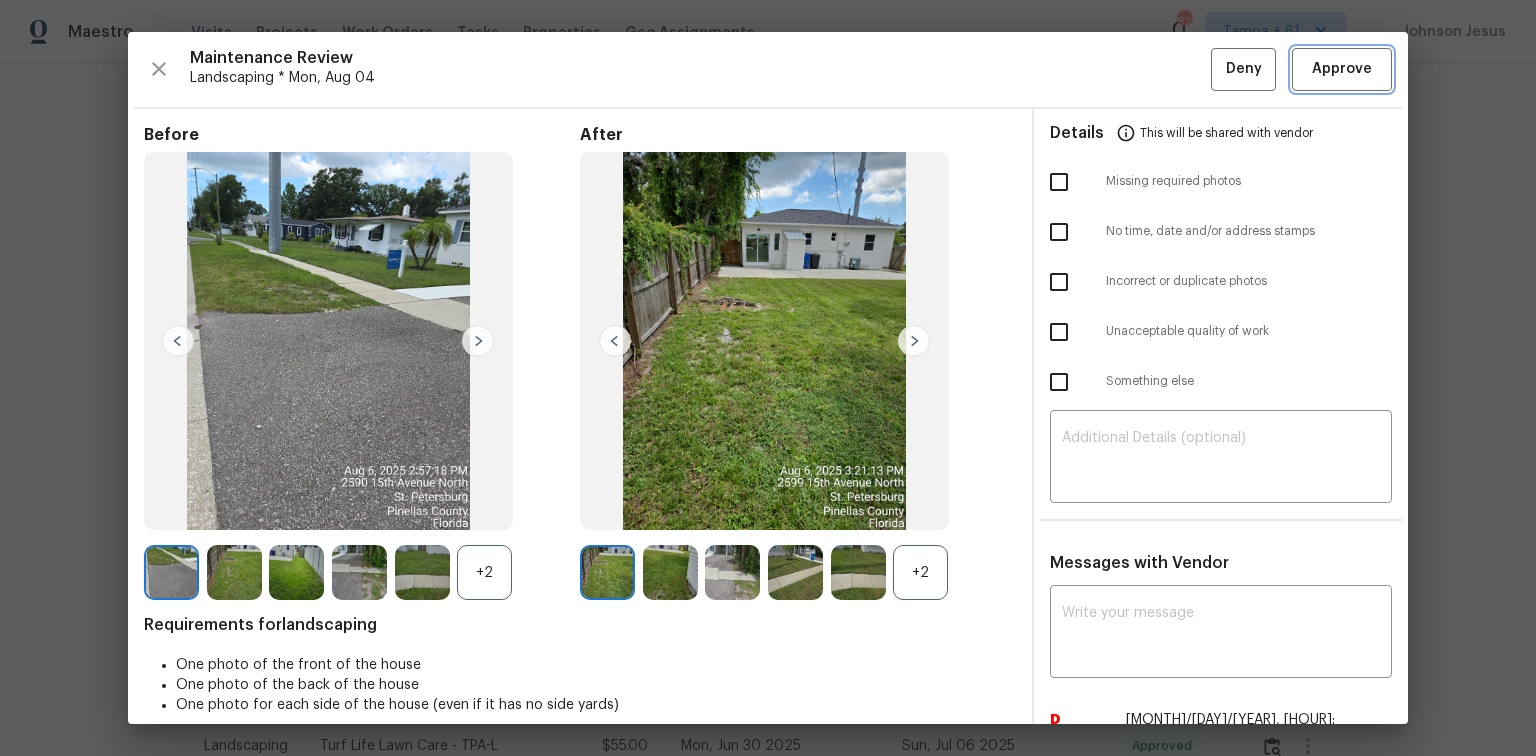 click on "Approve" at bounding box center [1342, 69] 